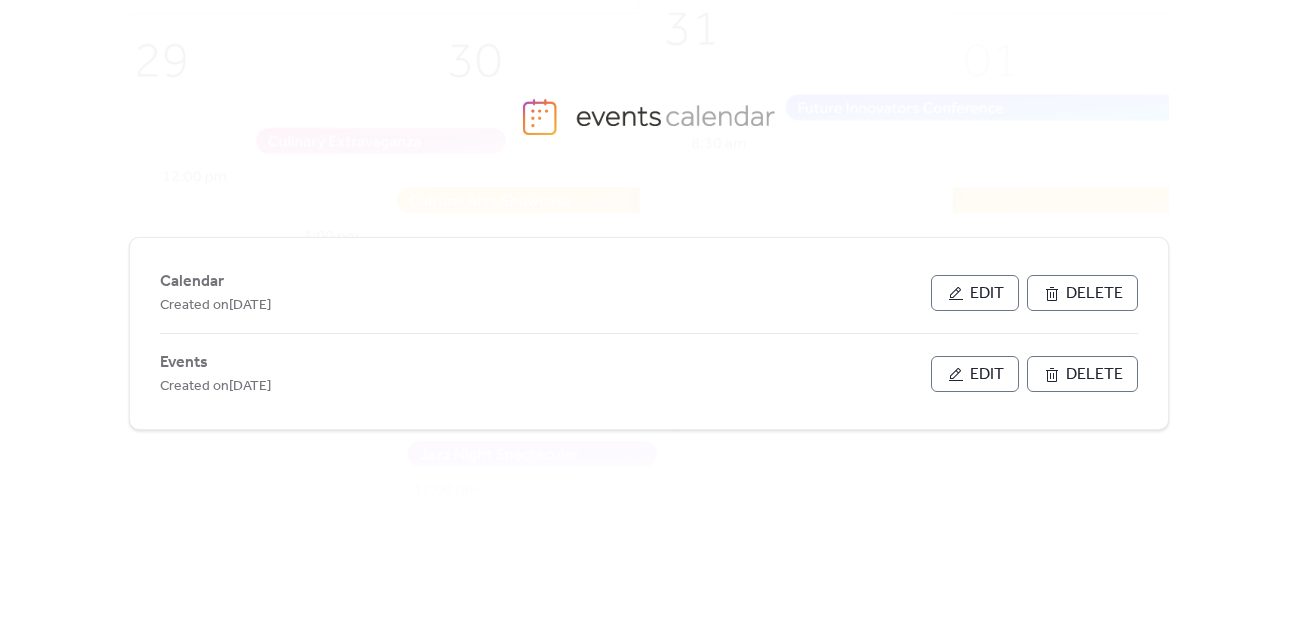 scroll, scrollTop: 0, scrollLeft: 0, axis: both 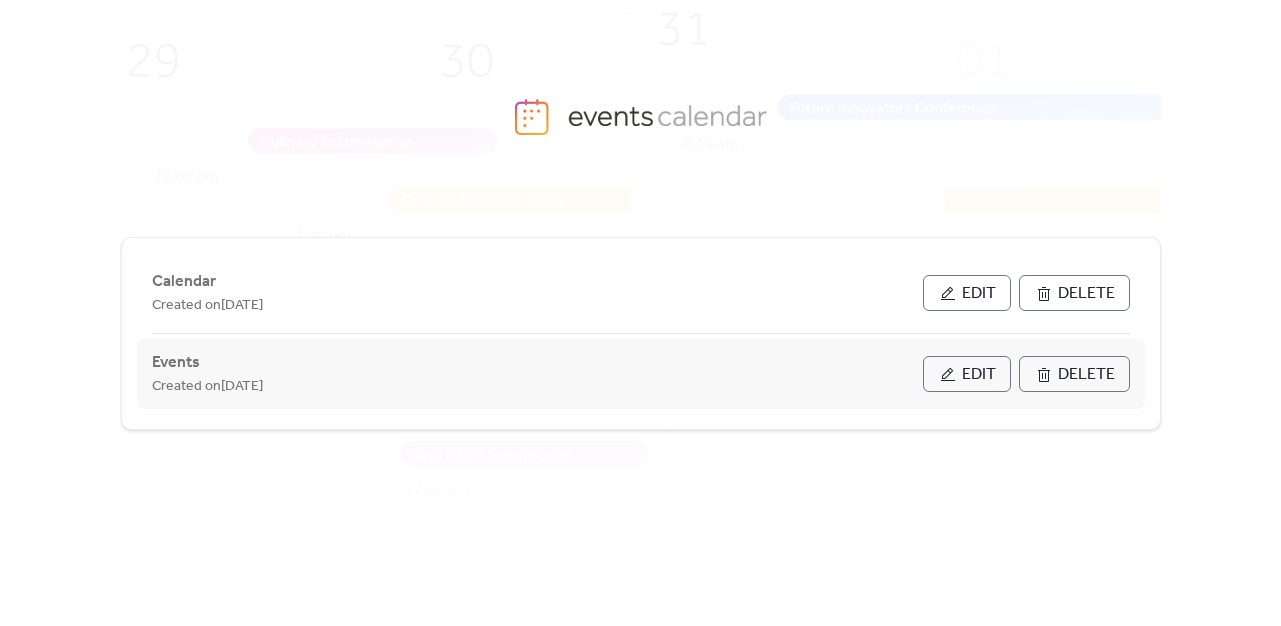 click on "Edit" at bounding box center (967, 374) 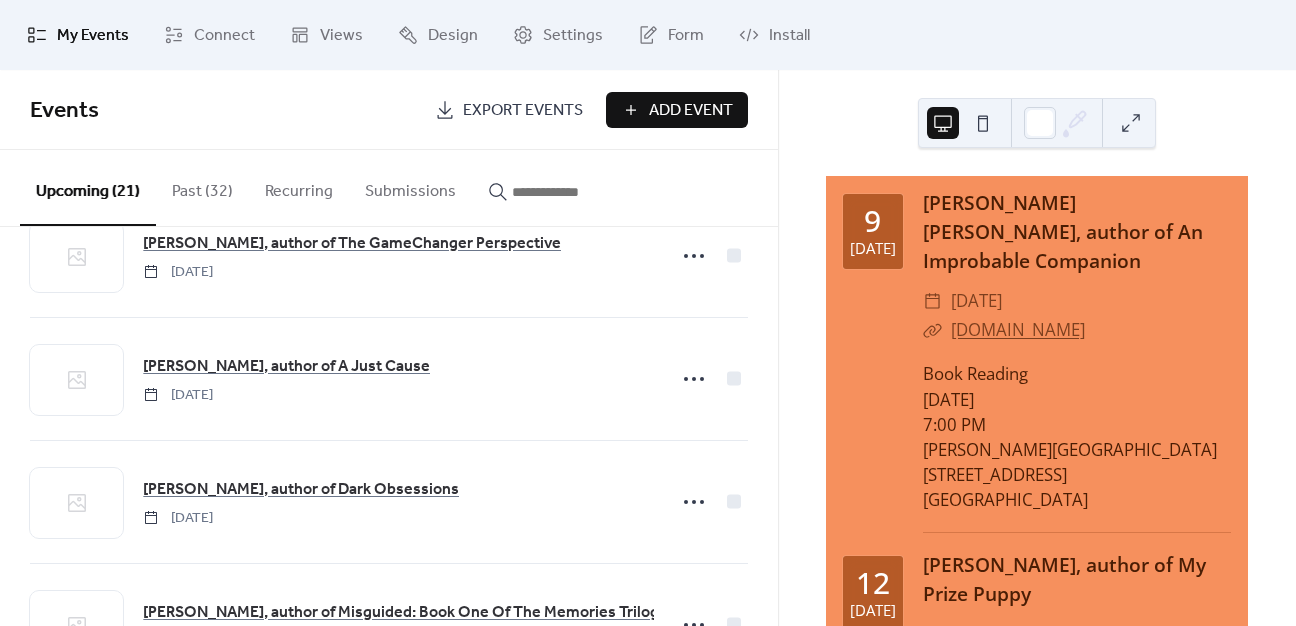 scroll, scrollTop: 1300, scrollLeft: 0, axis: vertical 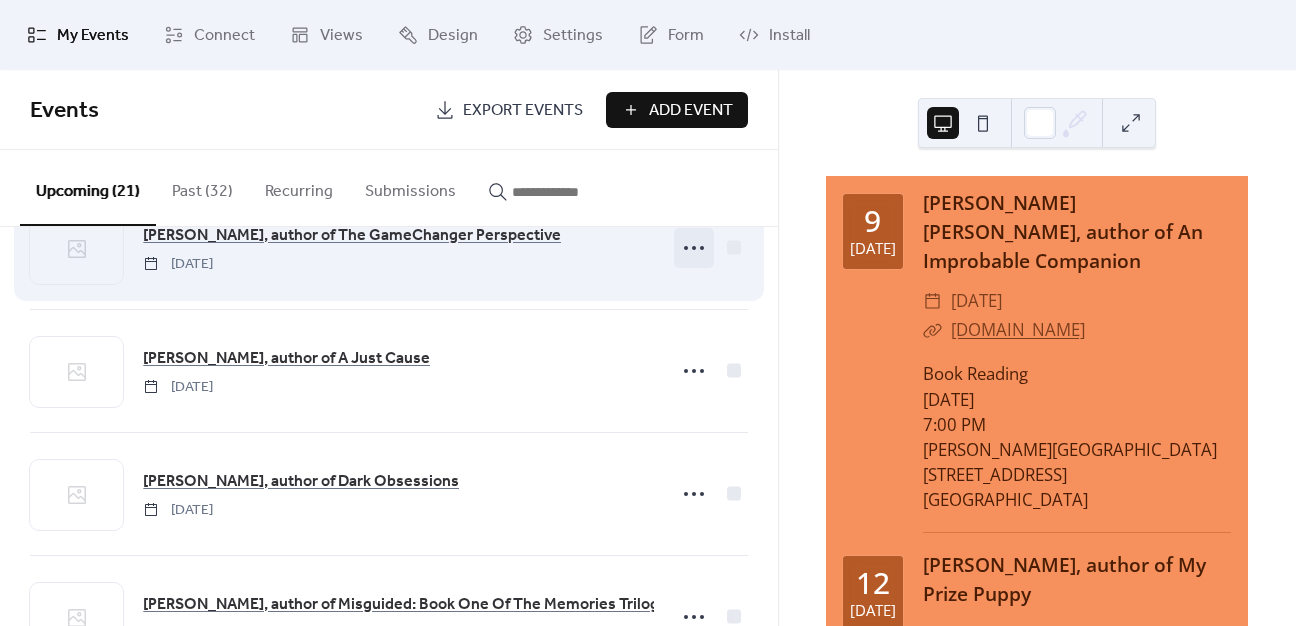 click 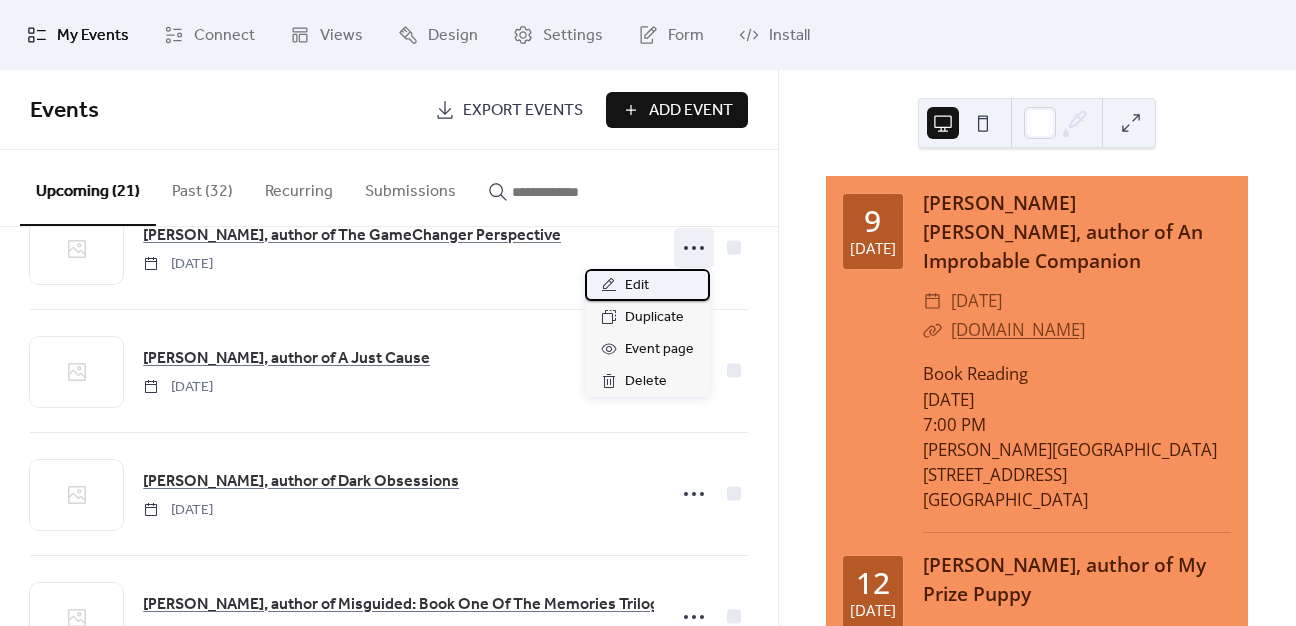 click on "Edit" at bounding box center [647, 285] 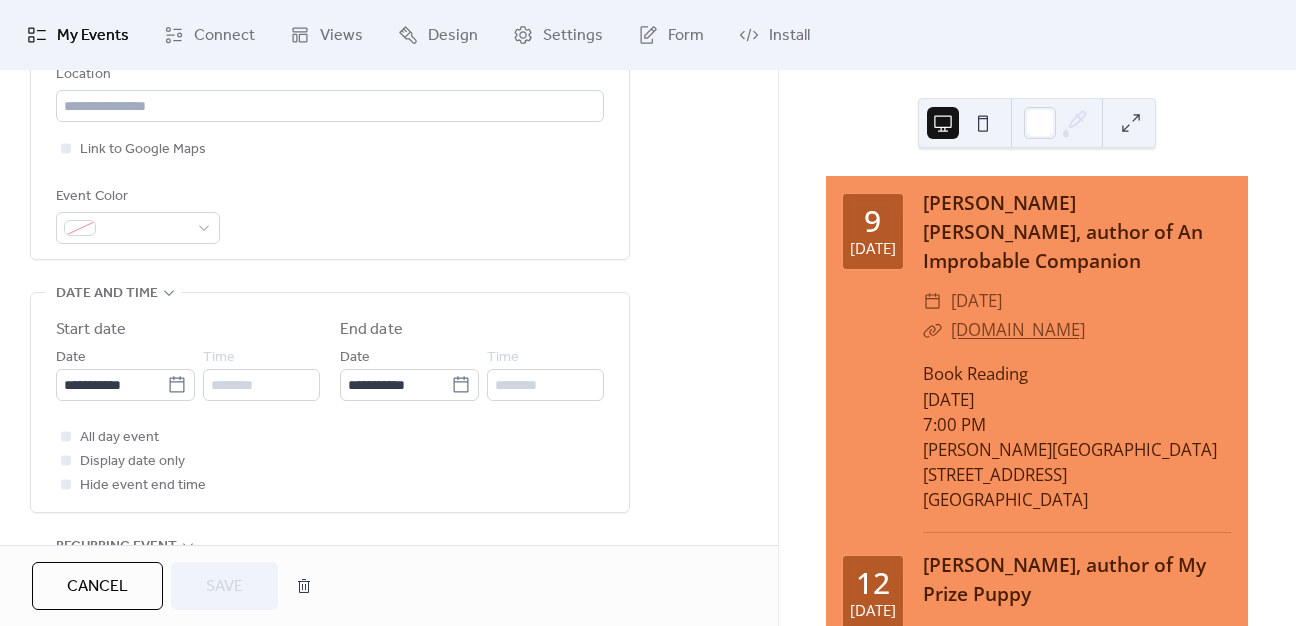 scroll, scrollTop: 500, scrollLeft: 0, axis: vertical 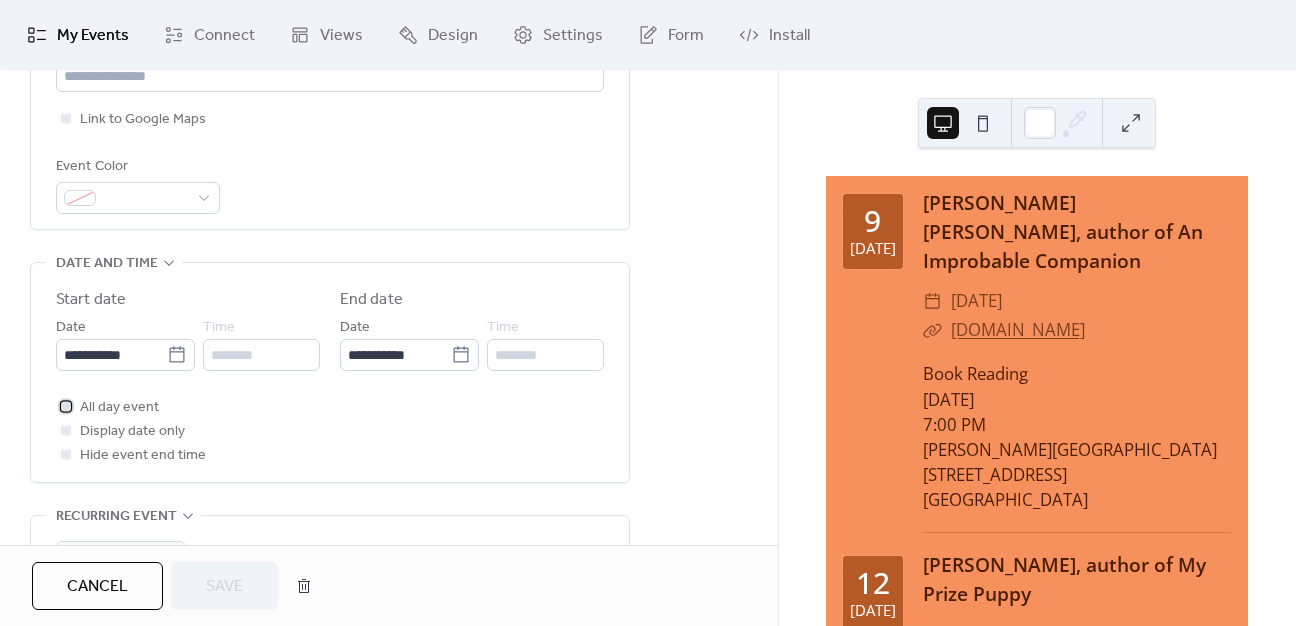 click at bounding box center (66, 406) 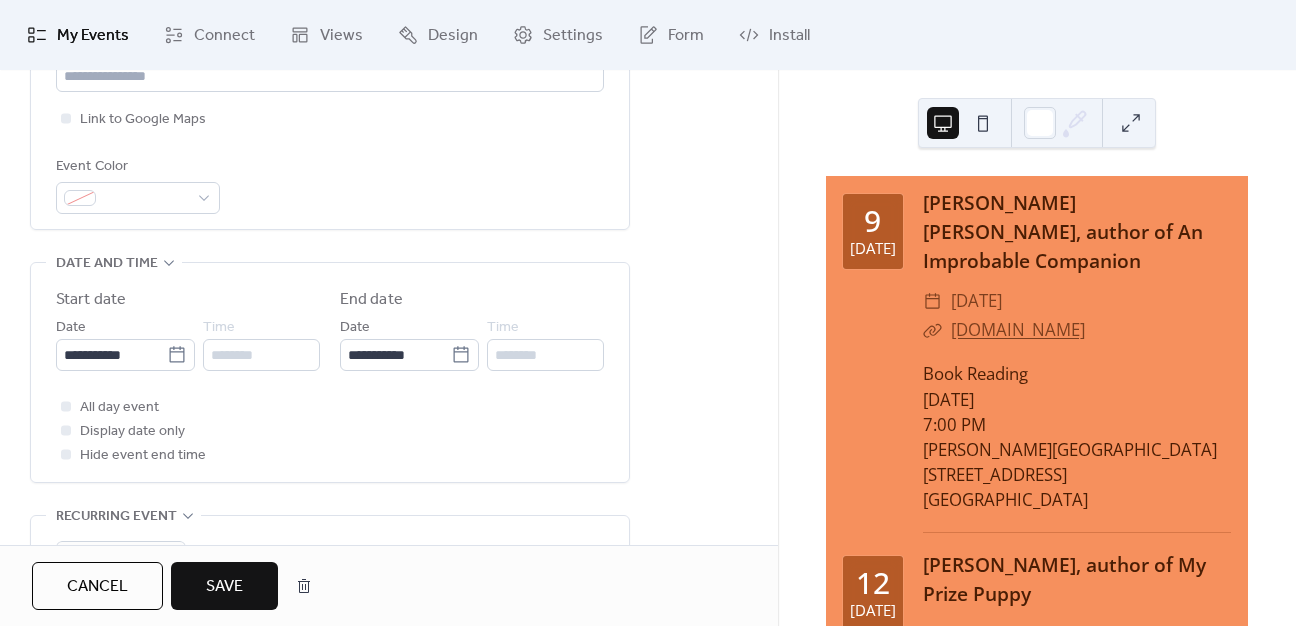 click on "Save" at bounding box center (224, 586) 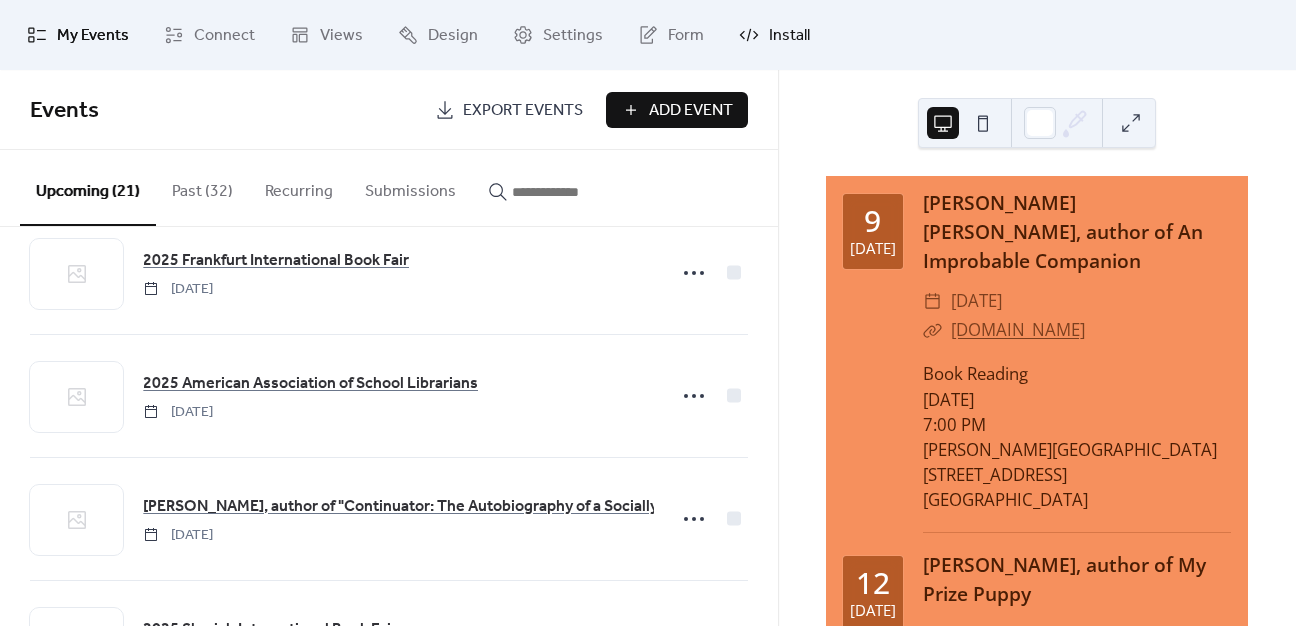 scroll, scrollTop: 1600, scrollLeft: 0, axis: vertical 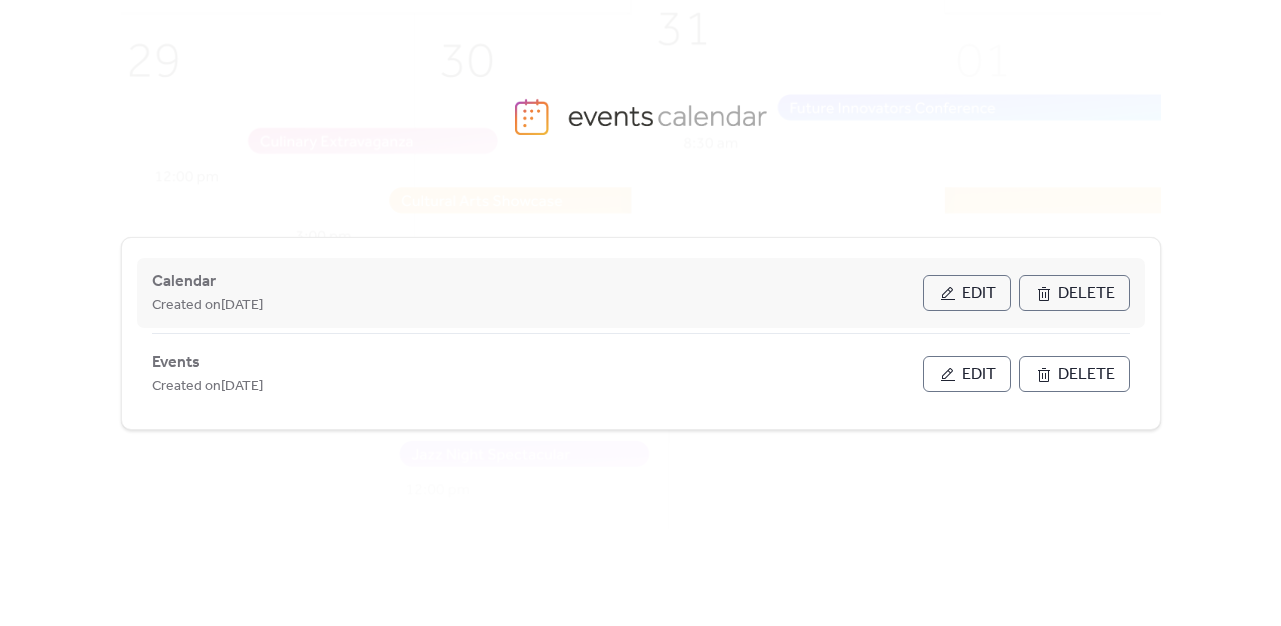 click on "Edit" at bounding box center (967, 293) 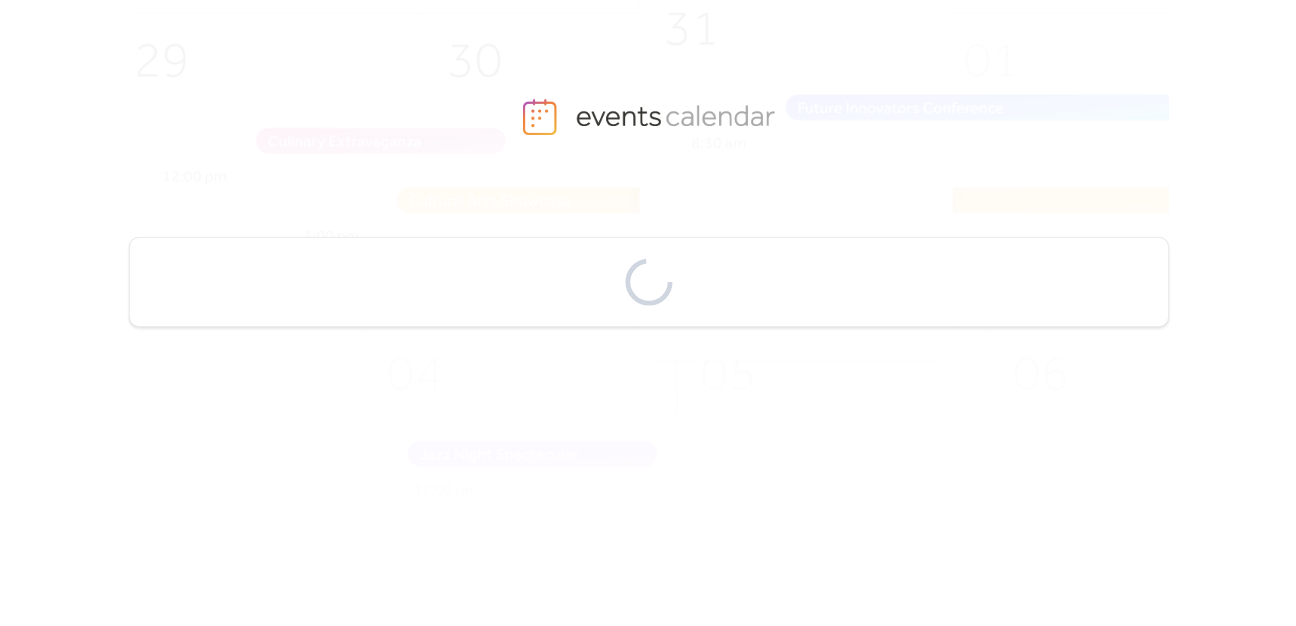 scroll, scrollTop: 0, scrollLeft: 0, axis: both 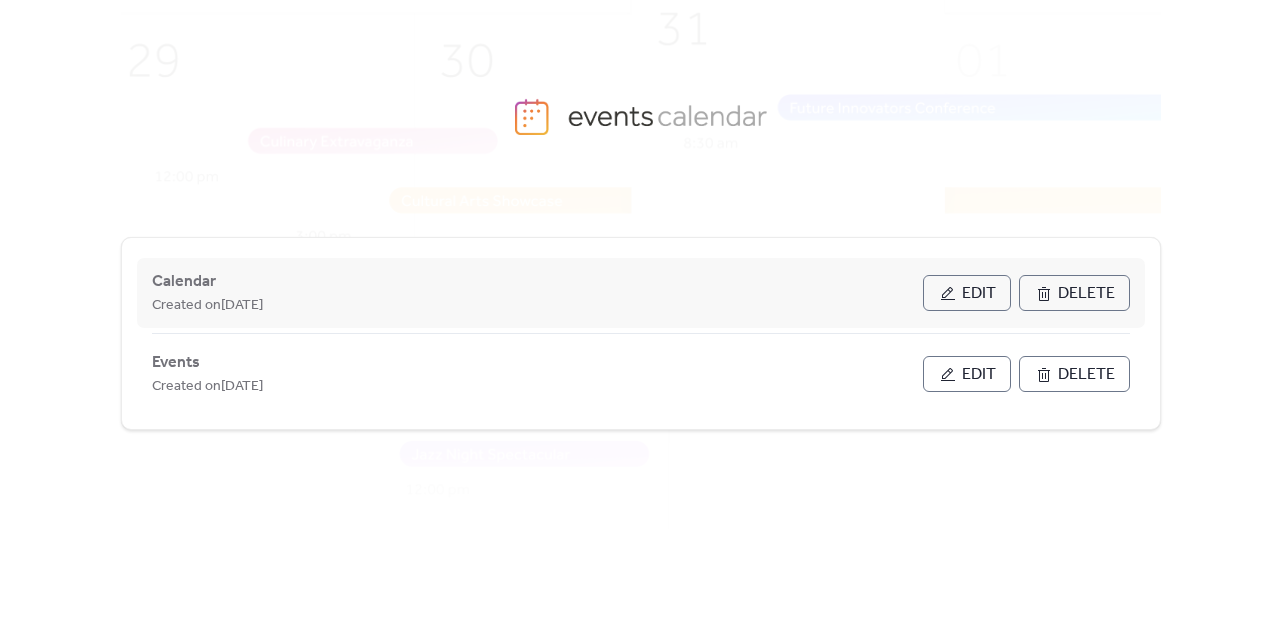 click on "Edit" at bounding box center (967, 293) 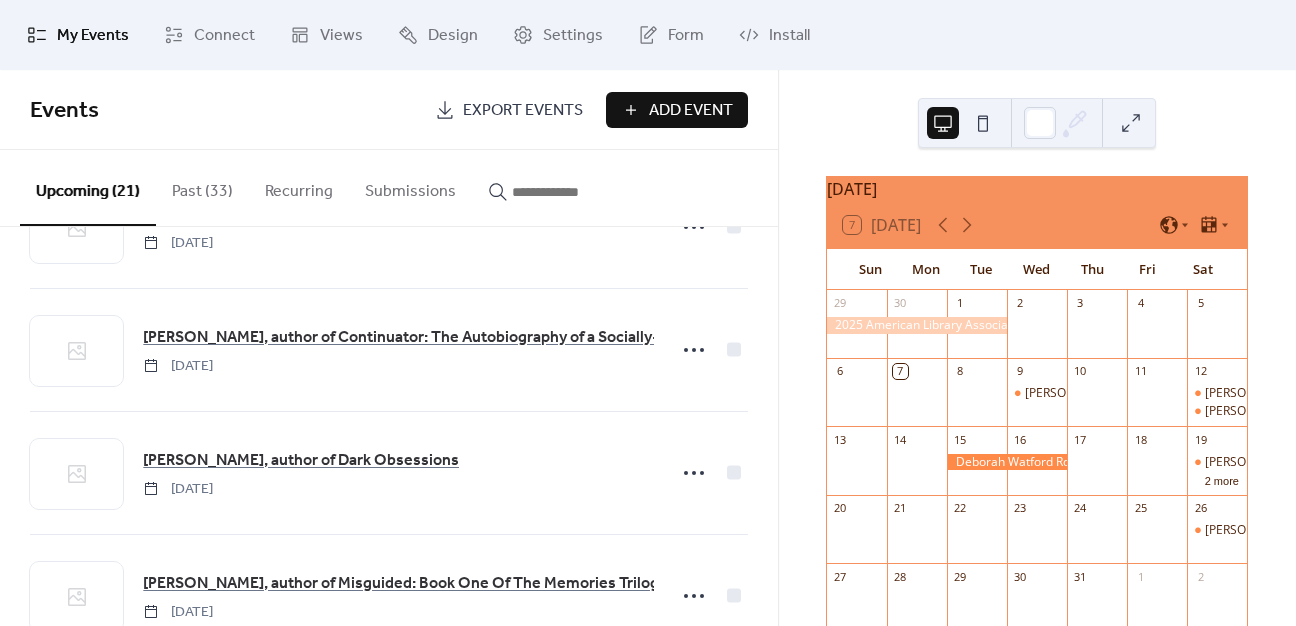 scroll, scrollTop: 1200, scrollLeft: 0, axis: vertical 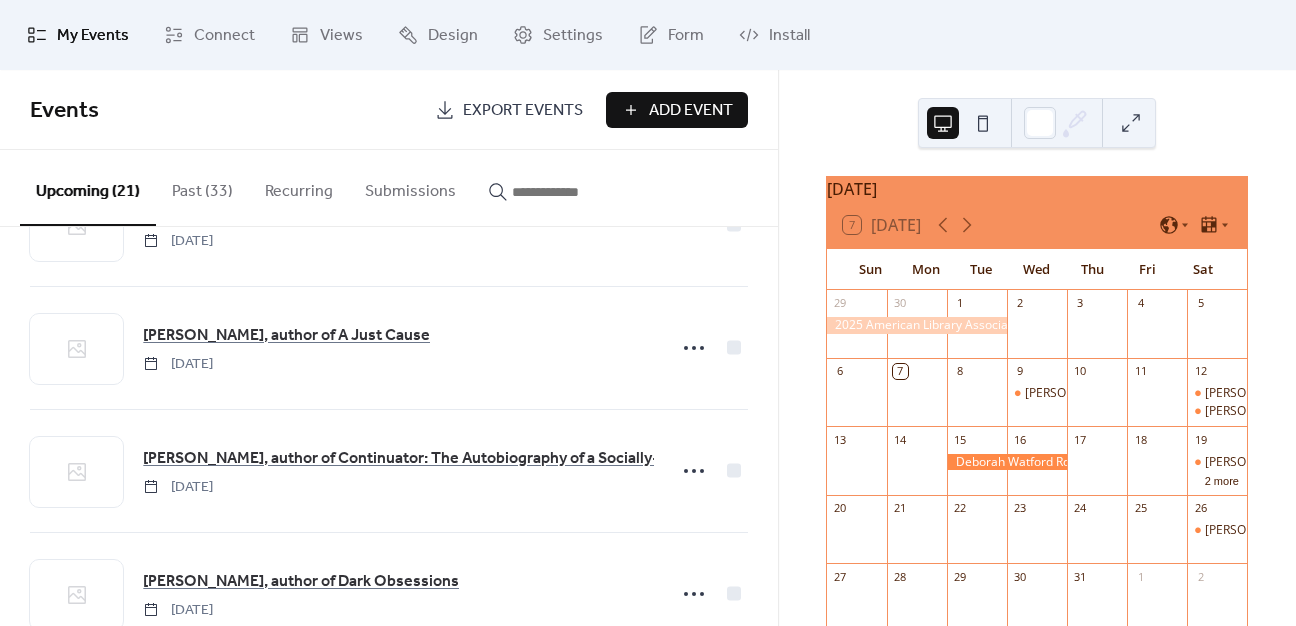 click on "Add Event" at bounding box center (677, 110) 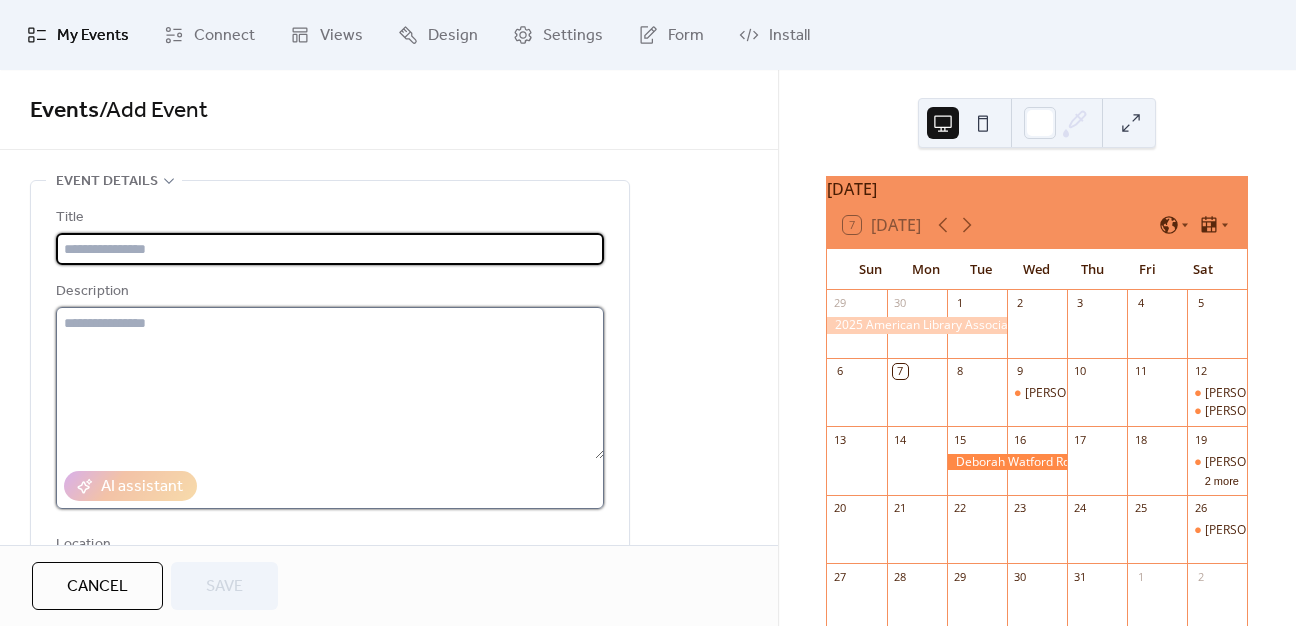 click at bounding box center (330, 383) 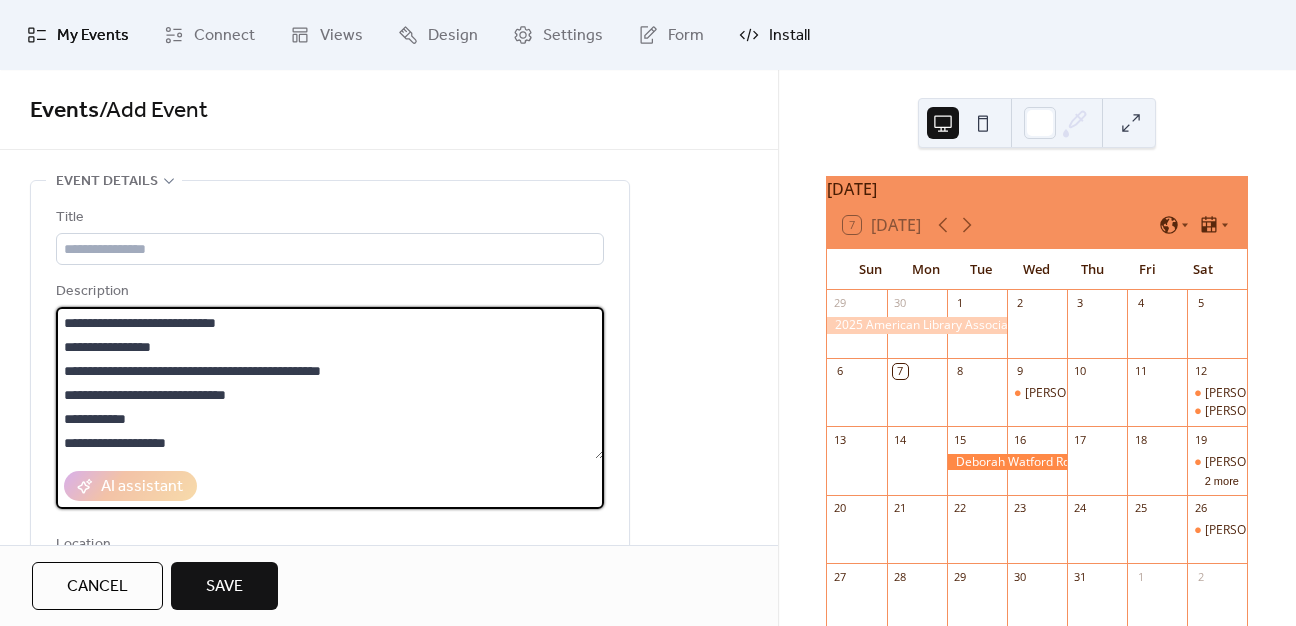 type on "**********" 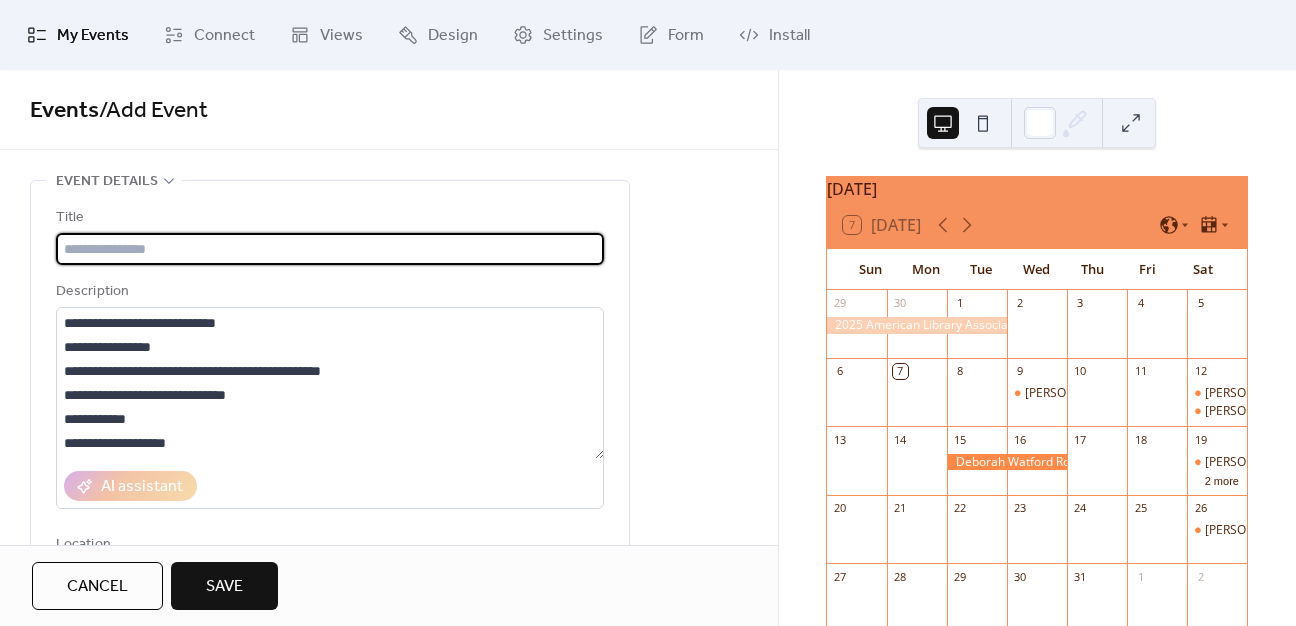 click at bounding box center [330, 249] 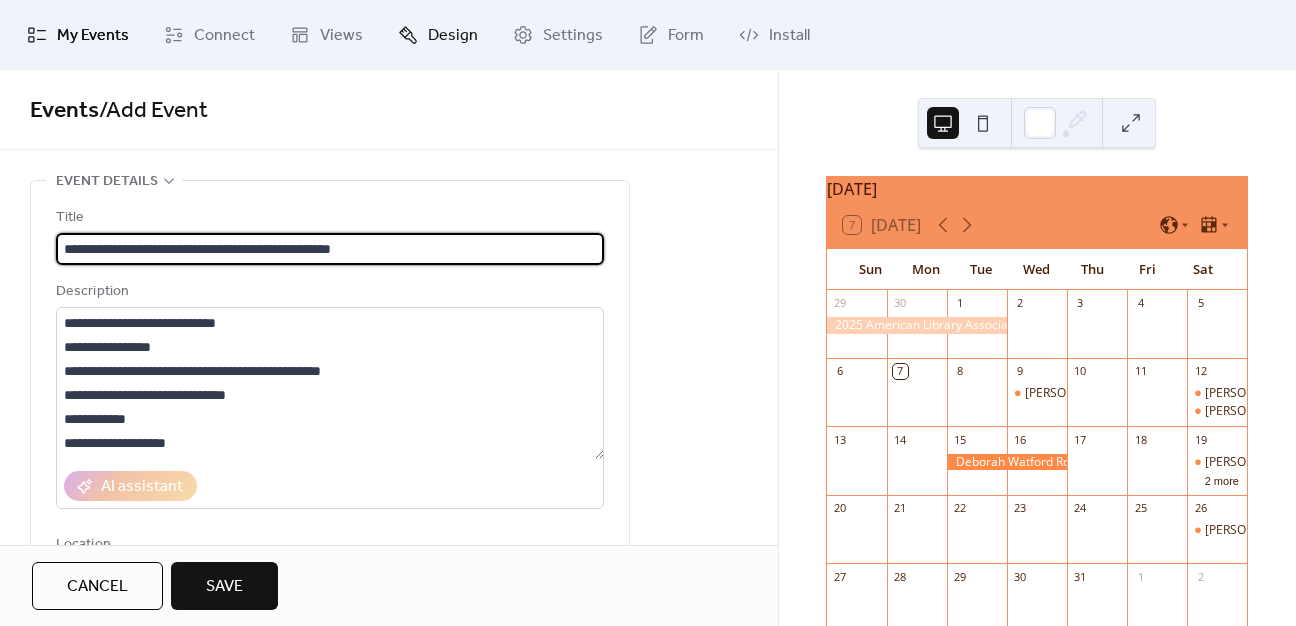type on "**********" 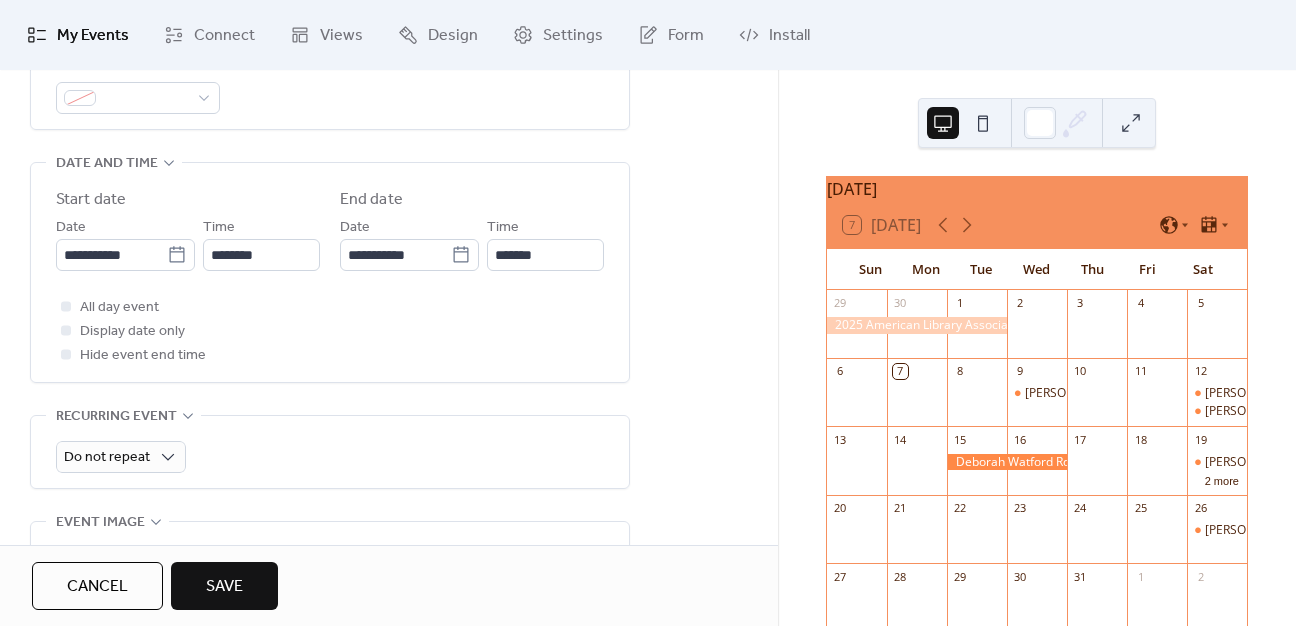 scroll, scrollTop: 1088, scrollLeft: 0, axis: vertical 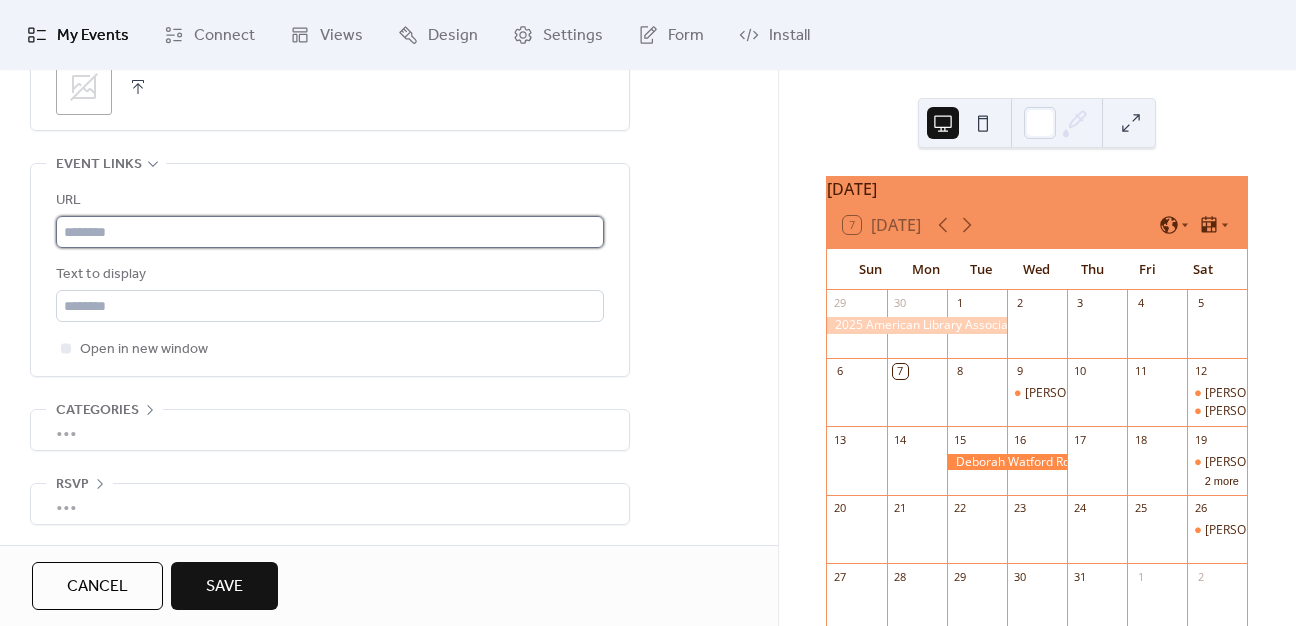 click at bounding box center [330, 232] 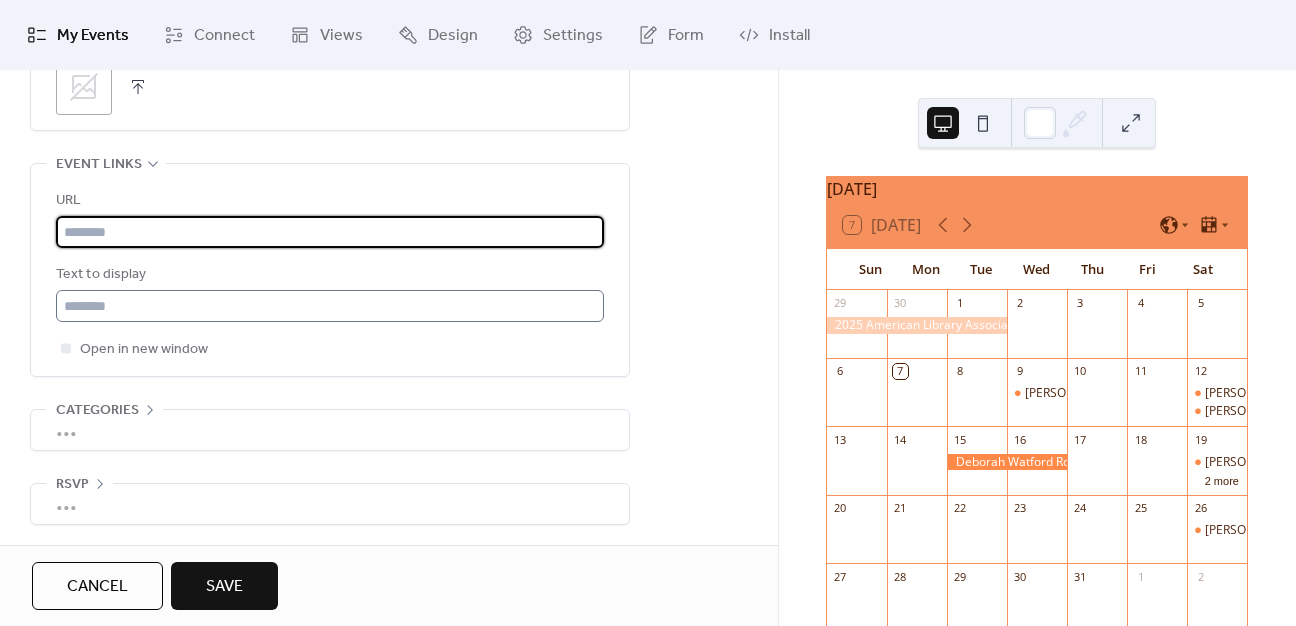 paste on "**********" 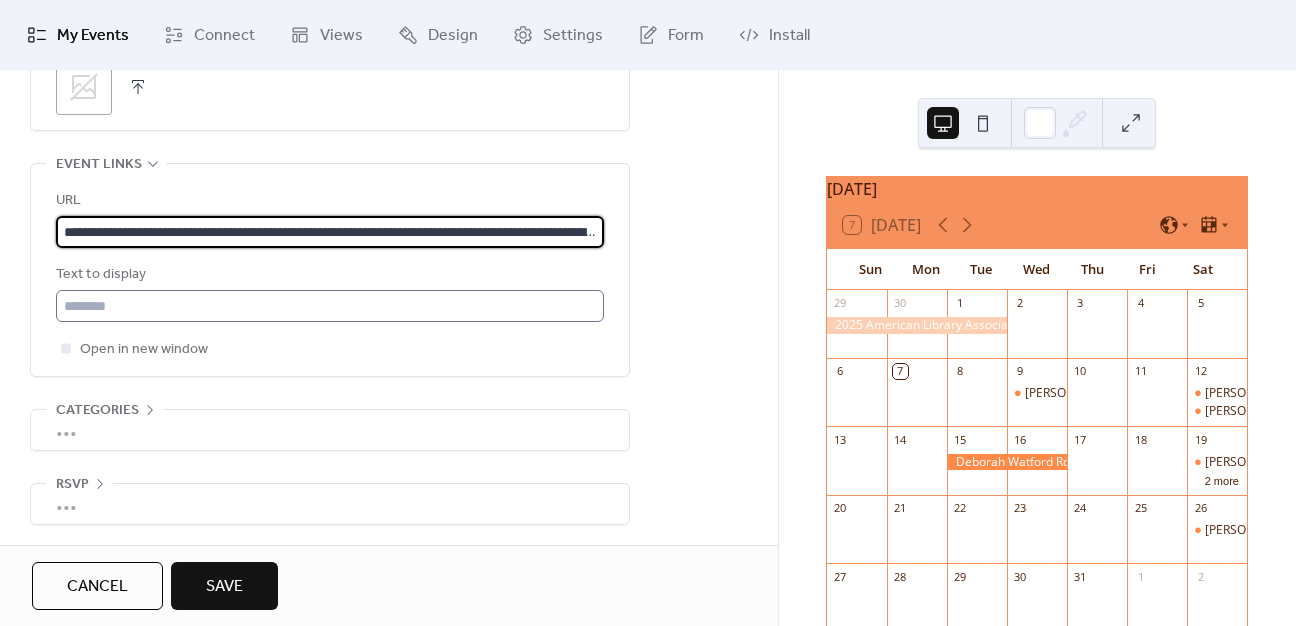 scroll, scrollTop: 0, scrollLeft: 1195, axis: horizontal 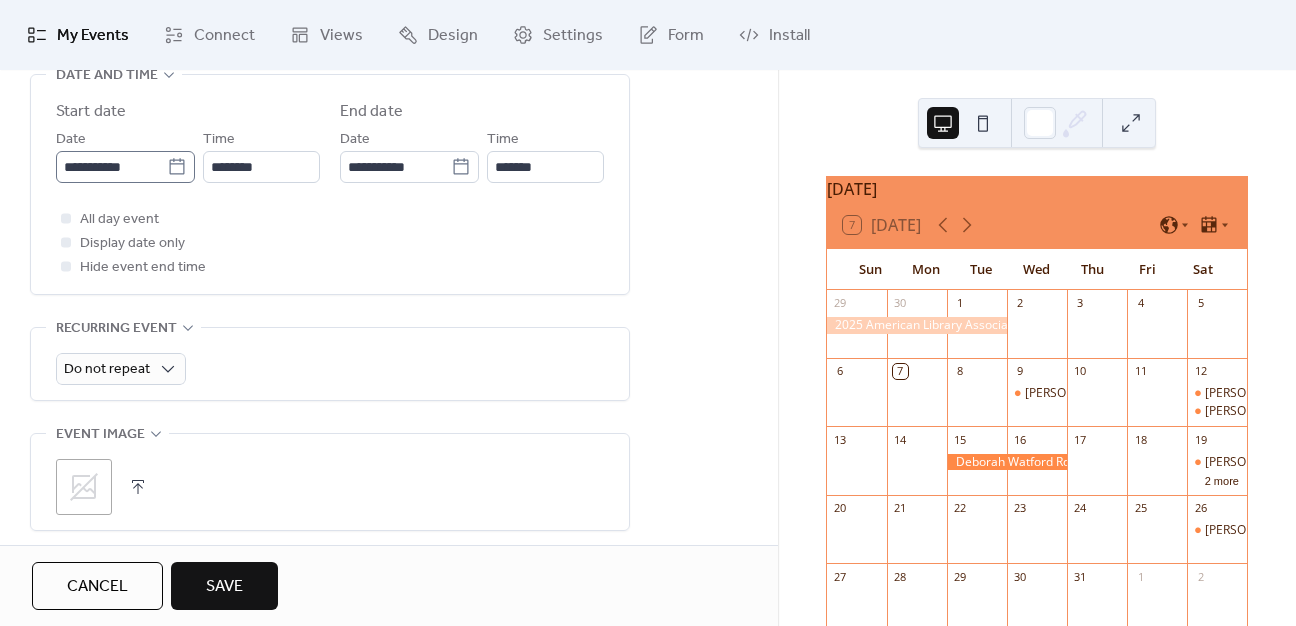 type on "**********" 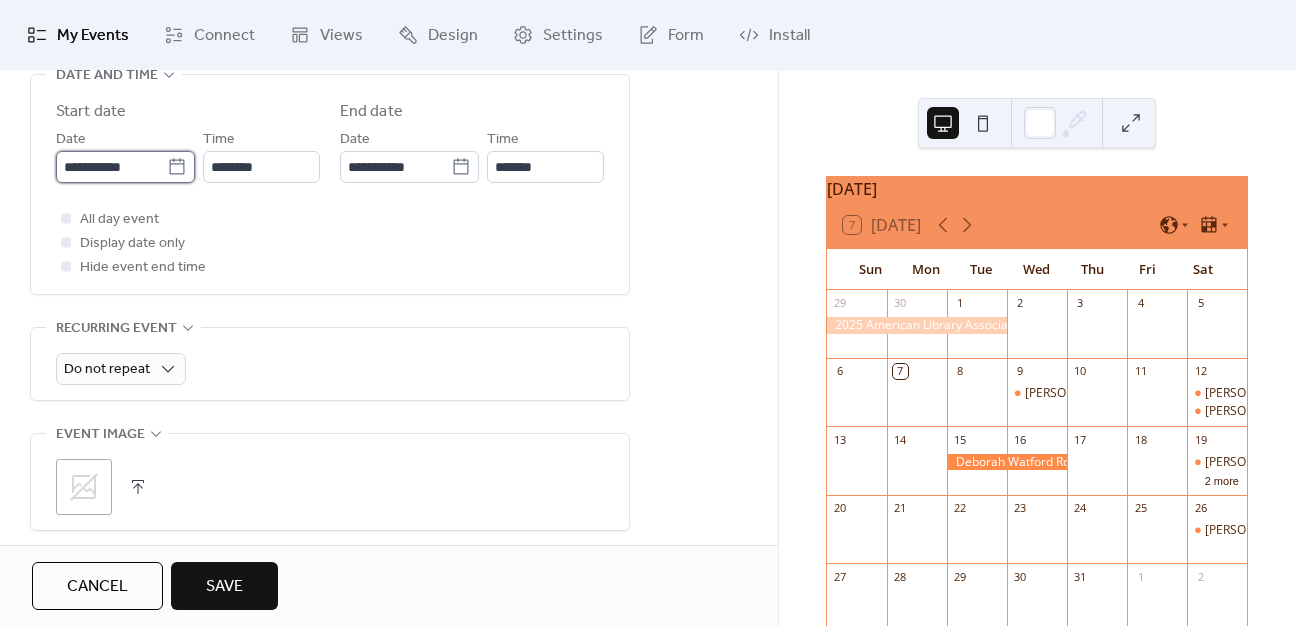 click on "**********" at bounding box center (125, 167) 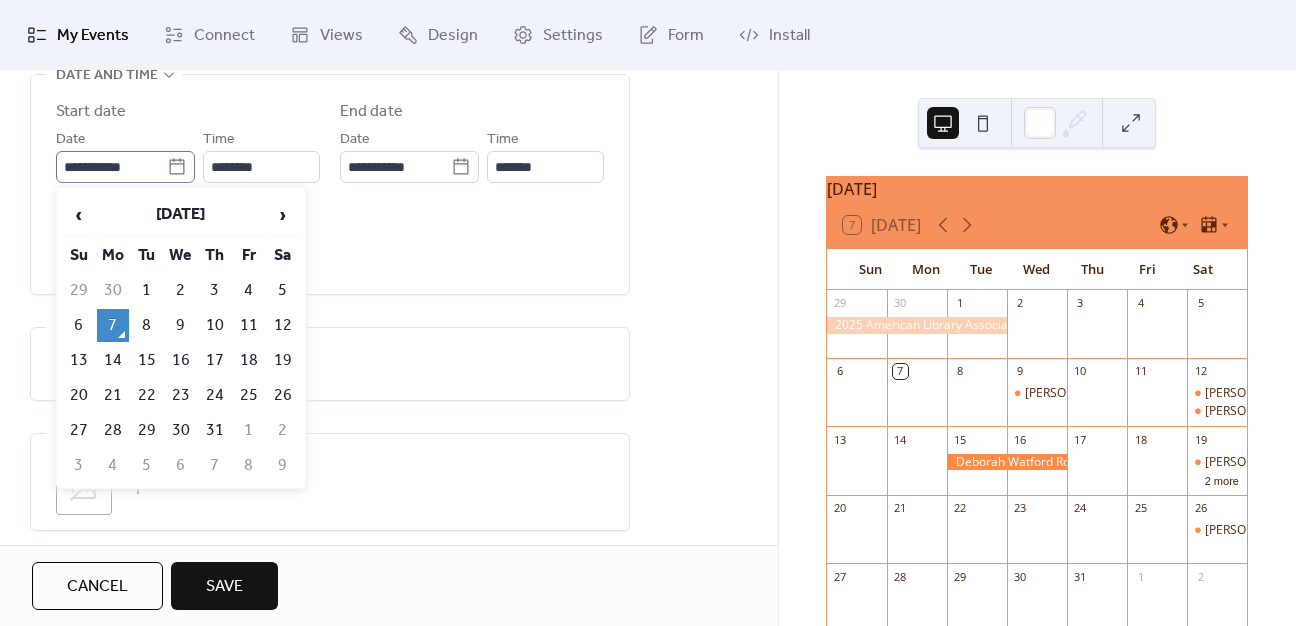 click on "**********" at bounding box center (125, 167) 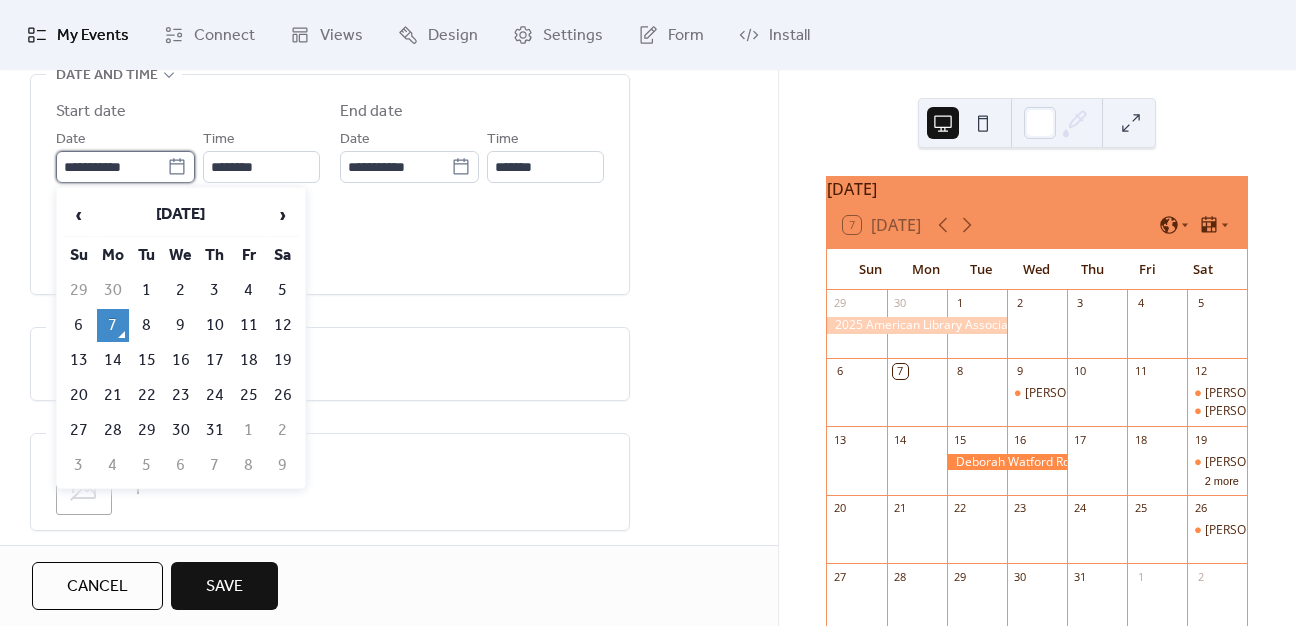 click on "**********" at bounding box center [111, 167] 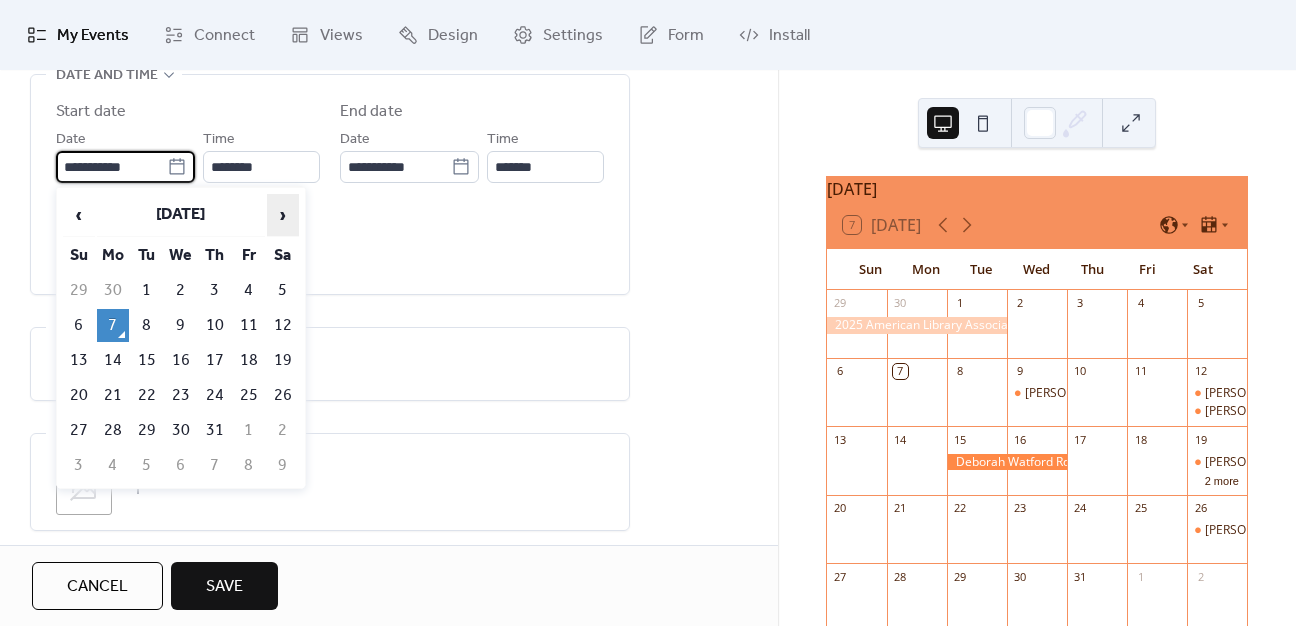 click on "›" at bounding box center [283, 215] 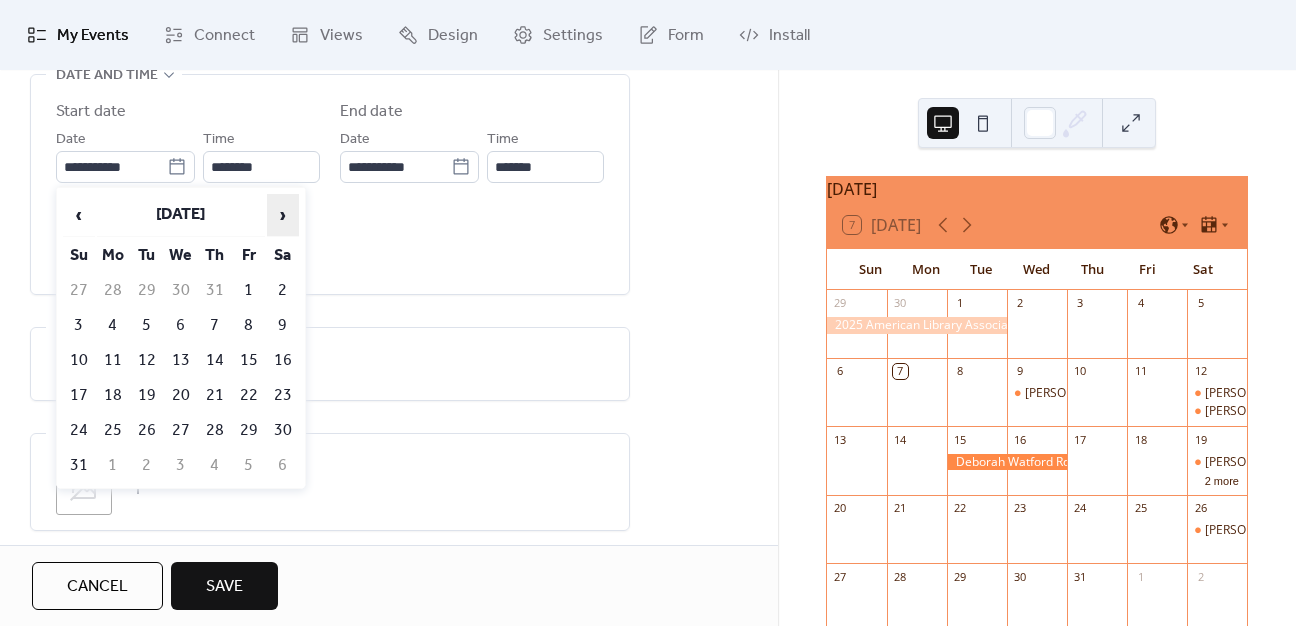 click on "›" at bounding box center [283, 215] 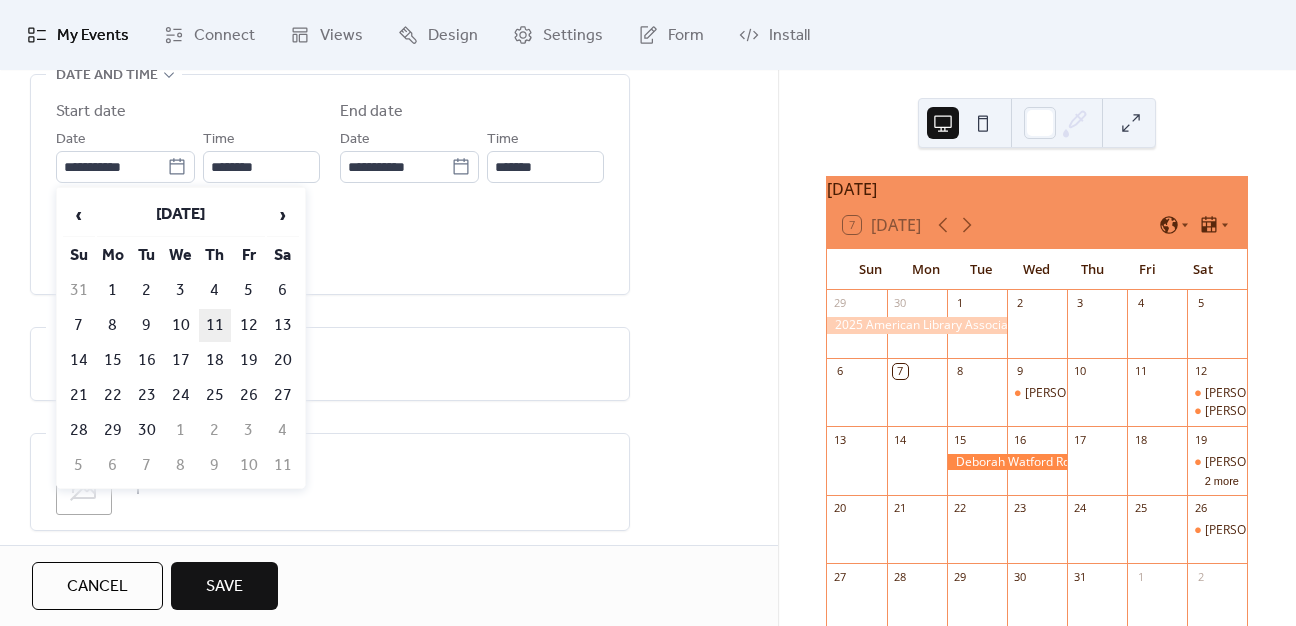 click on "11" at bounding box center (215, 325) 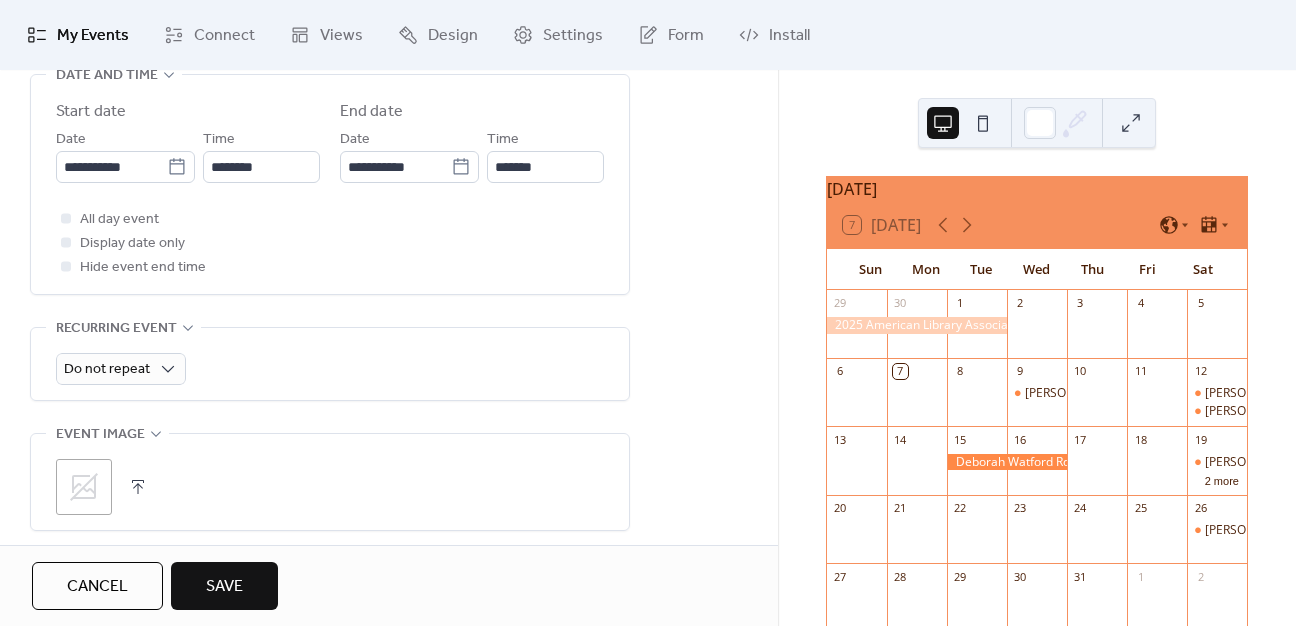click on "All day event Display date only Hide event end time" at bounding box center (330, 243) 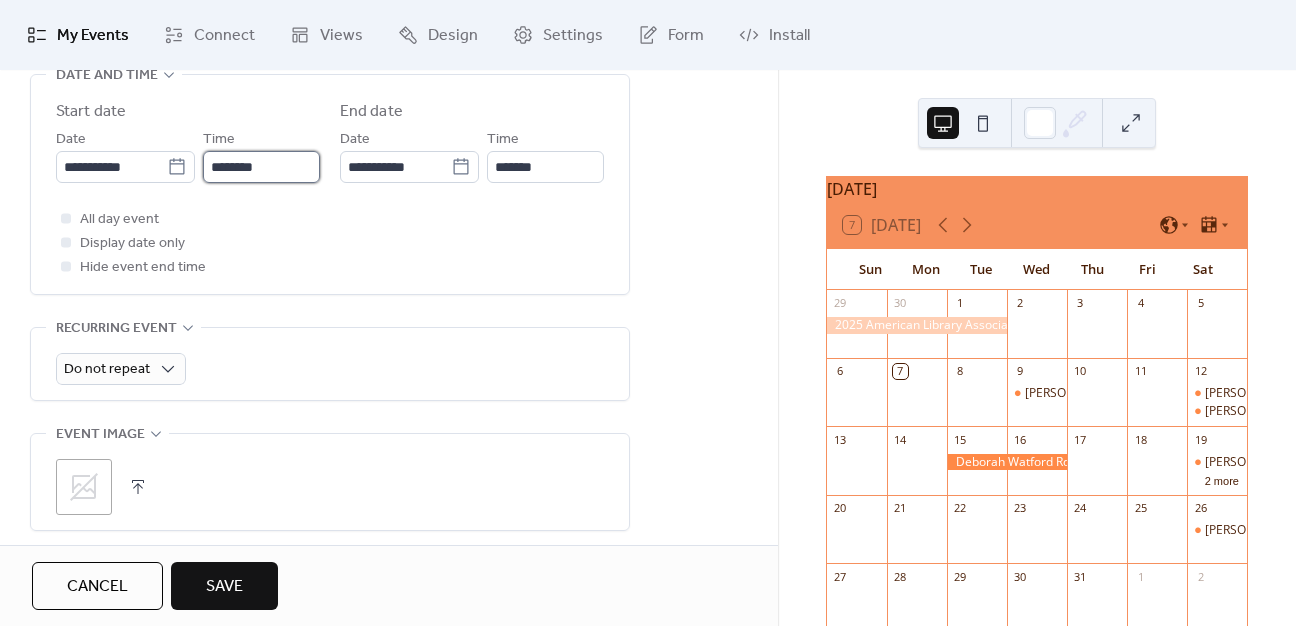 click on "********" at bounding box center [261, 167] 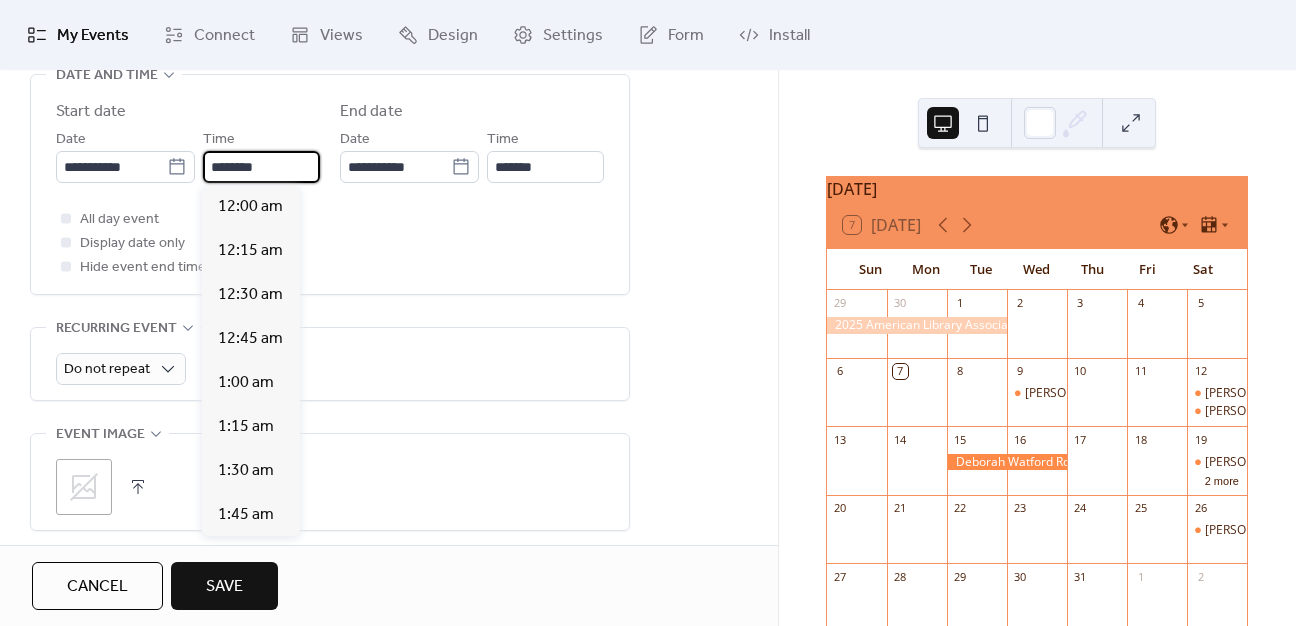 scroll, scrollTop: 2112, scrollLeft: 0, axis: vertical 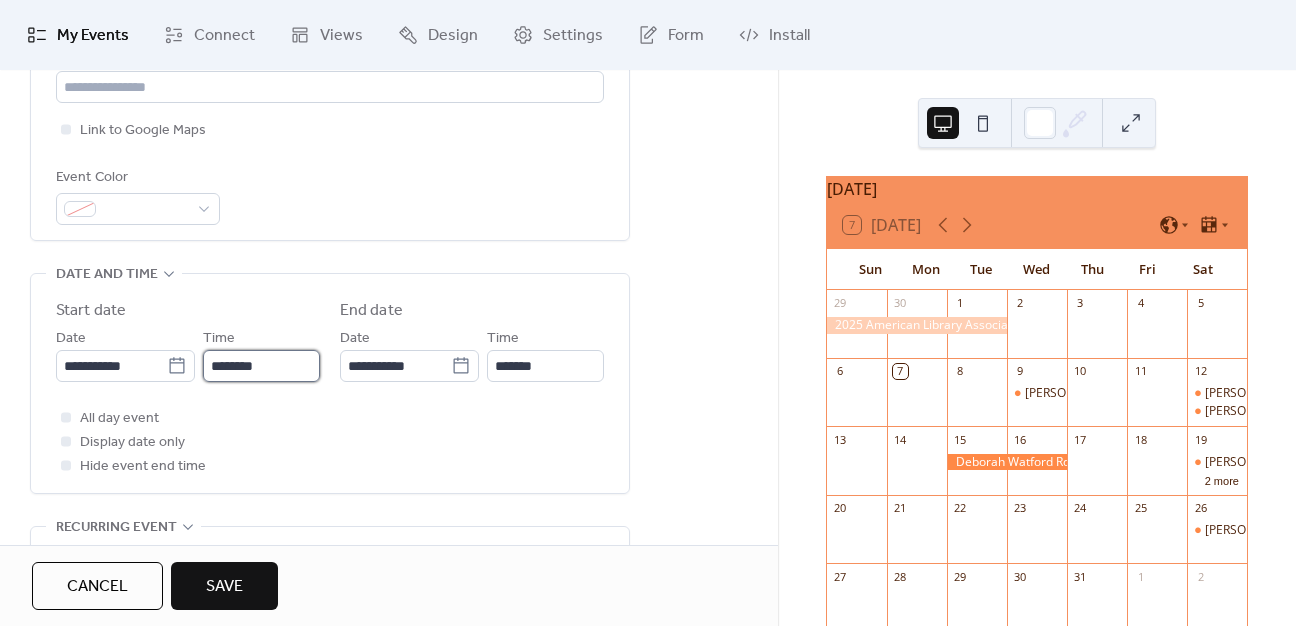 click on "********" at bounding box center (261, 366) 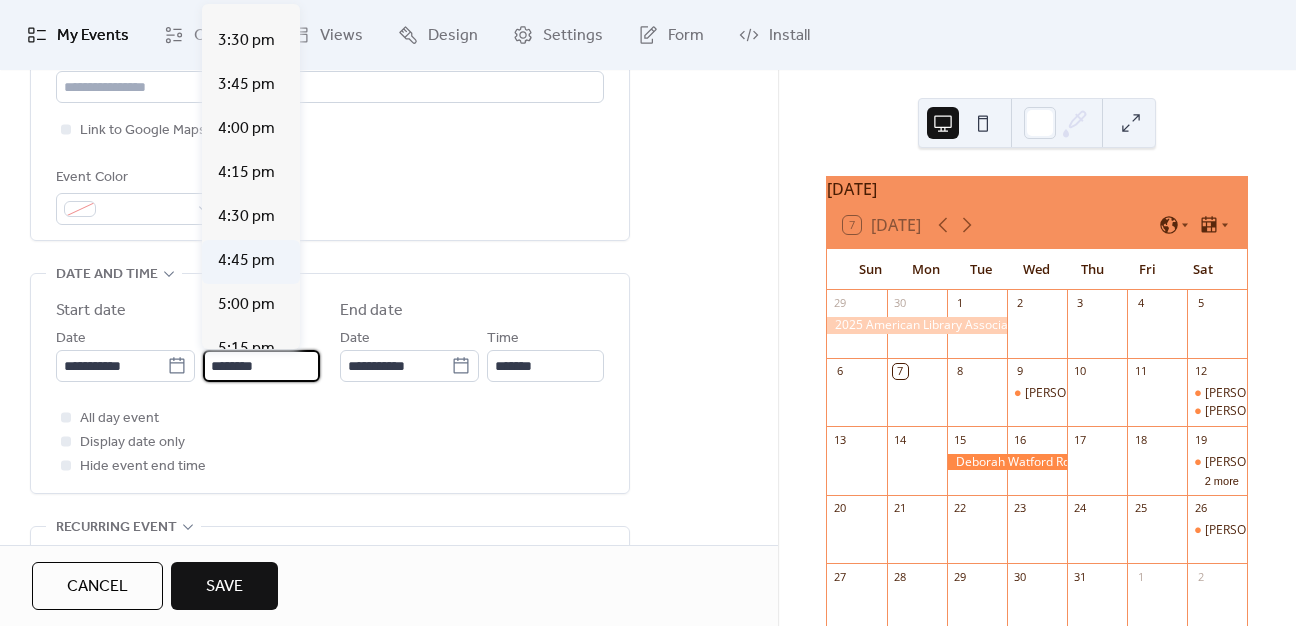 scroll, scrollTop: 2912, scrollLeft: 0, axis: vertical 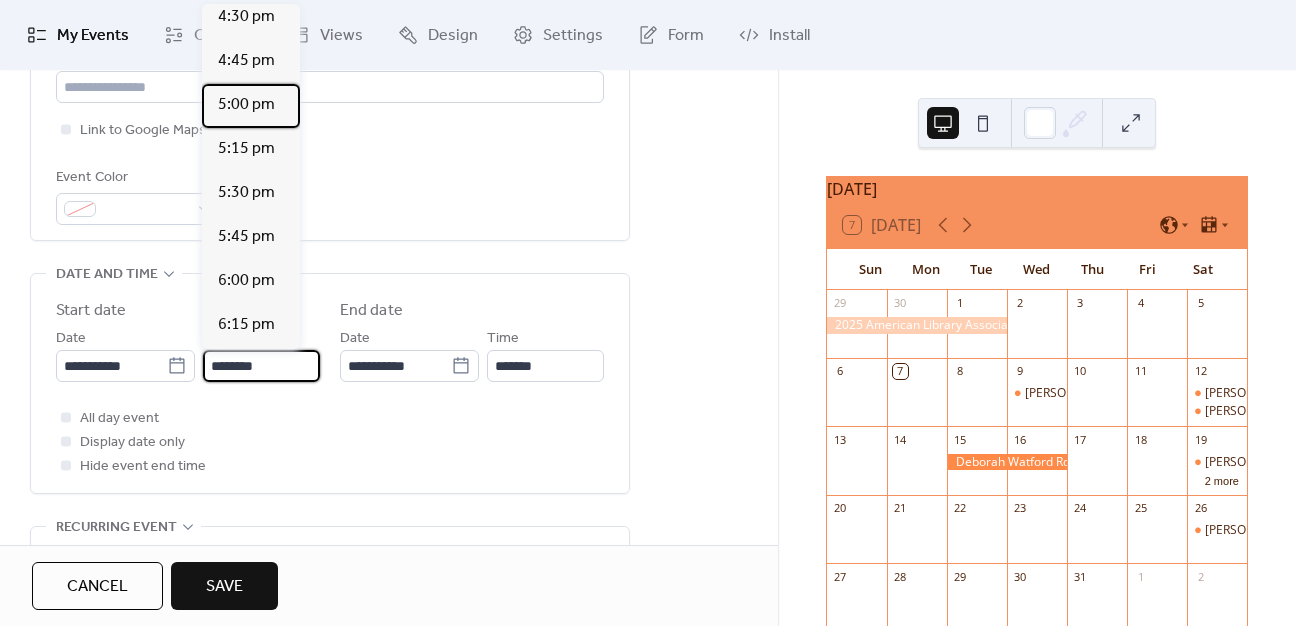 drag, startPoint x: 241, startPoint y: 103, endPoint x: 282, endPoint y: 157, distance: 67.80118 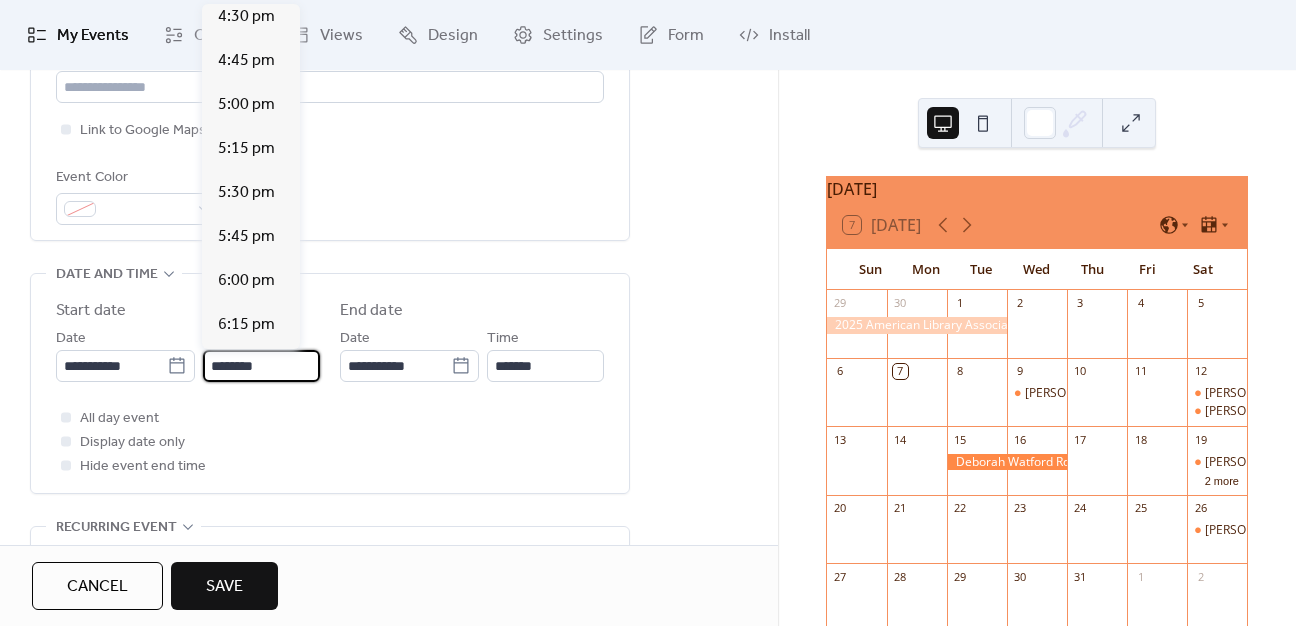 type on "*******" 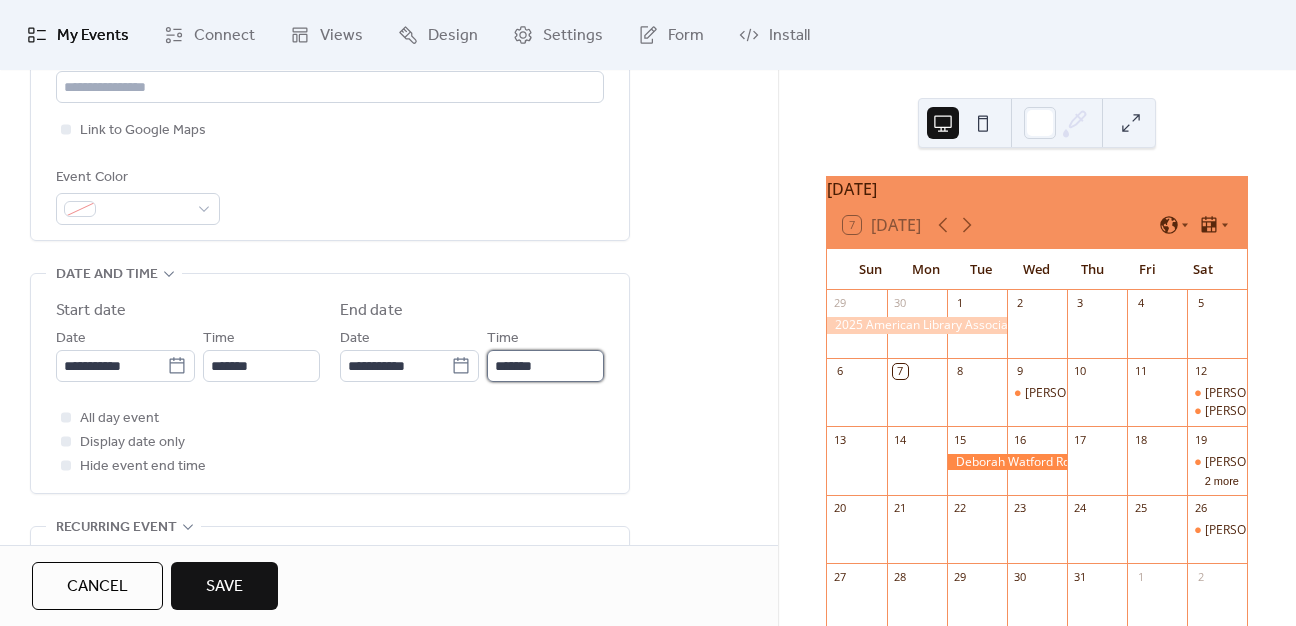 click on "*******" at bounding box center [545, 366] 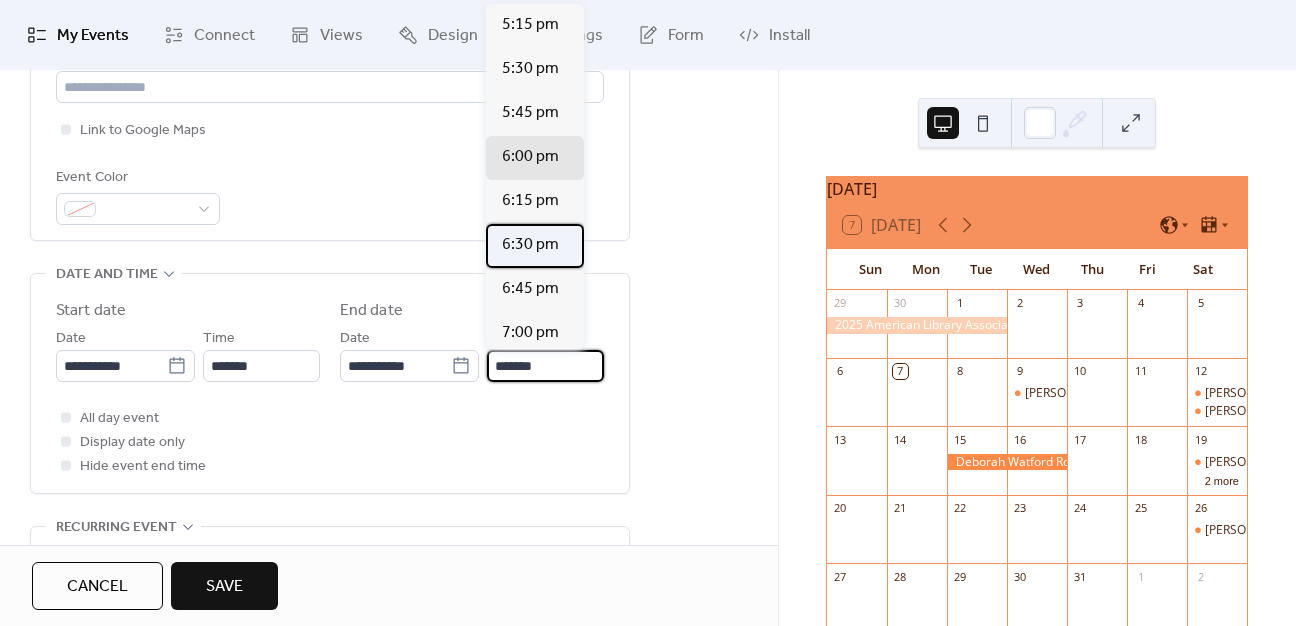 click on "6:30 pm" at bounding box center (530, 245) 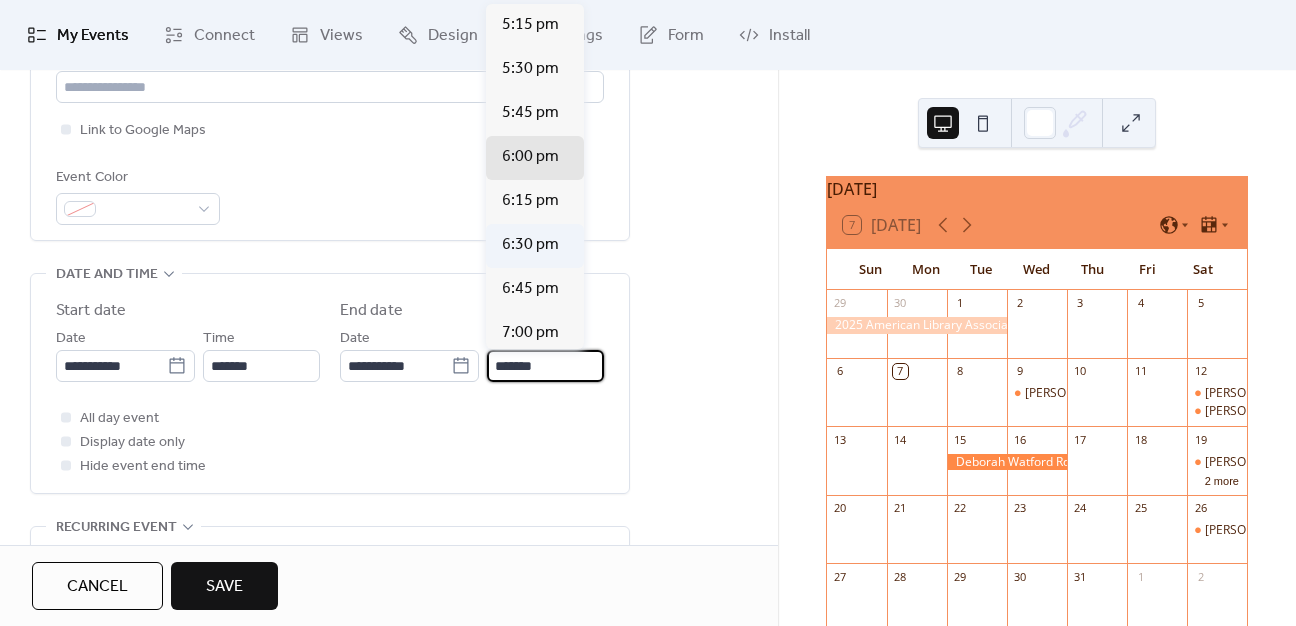 type on "*******" 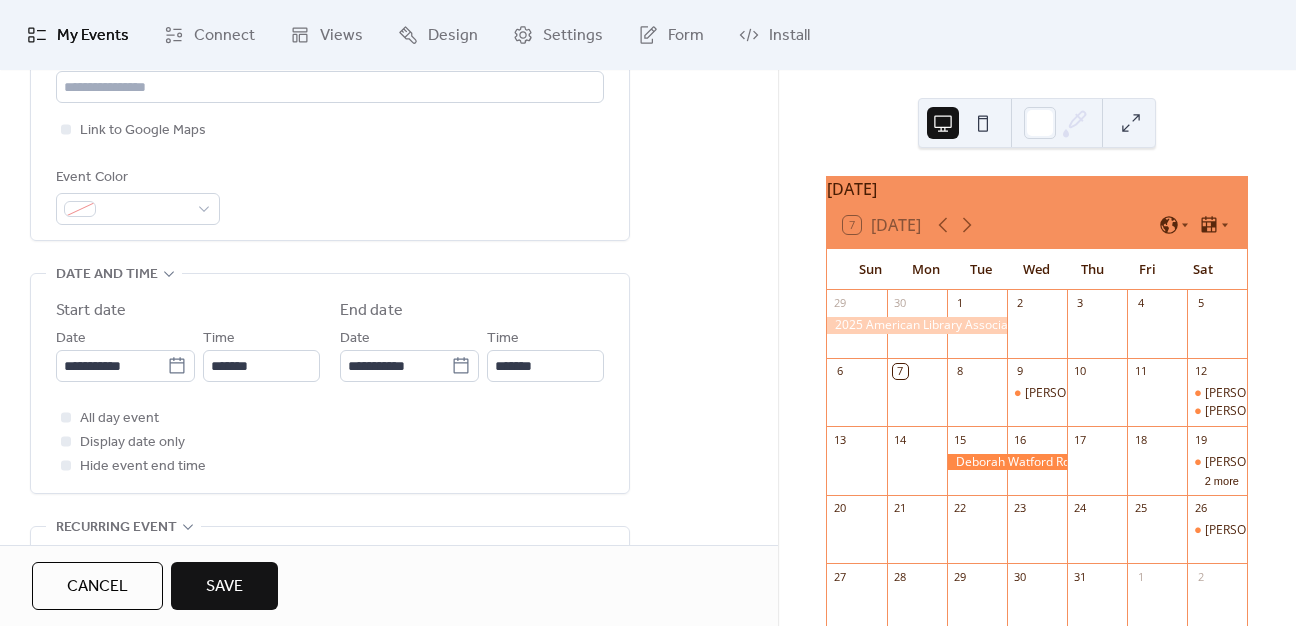 click on "All day event Display date only Hide event end time" at bounding box center (330, 442) 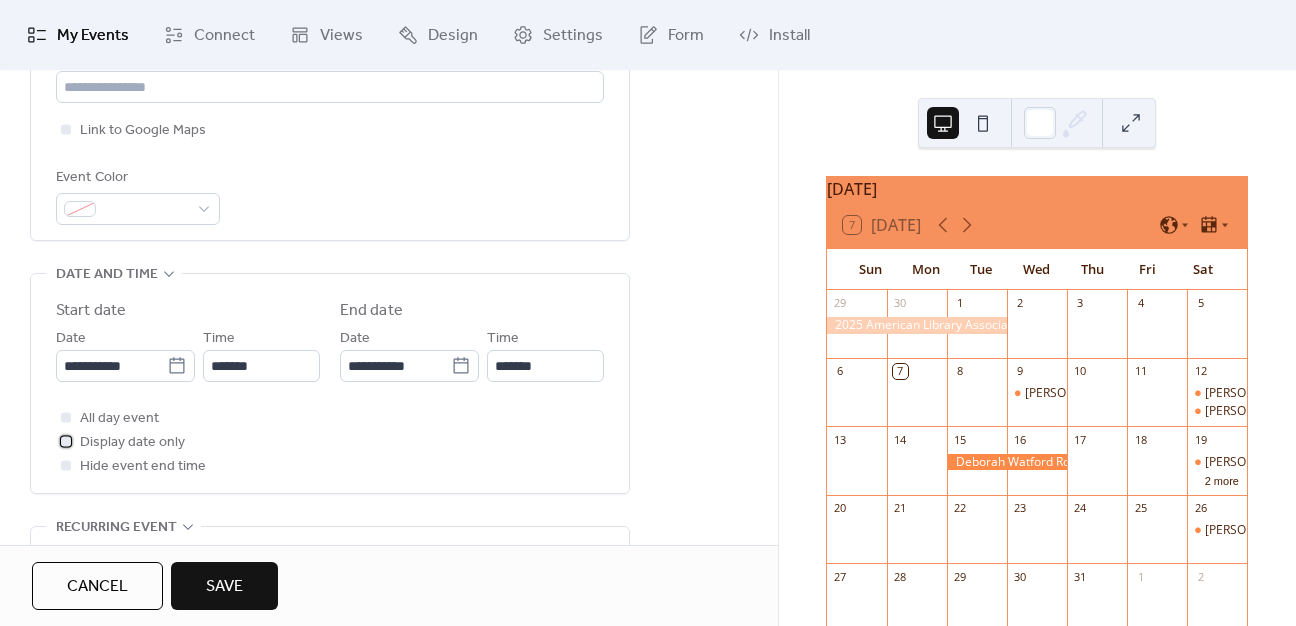 drag, startPoint x: 64, startPoint y: 437, endPoint x: 218, endPoint y: 437, distance: 154 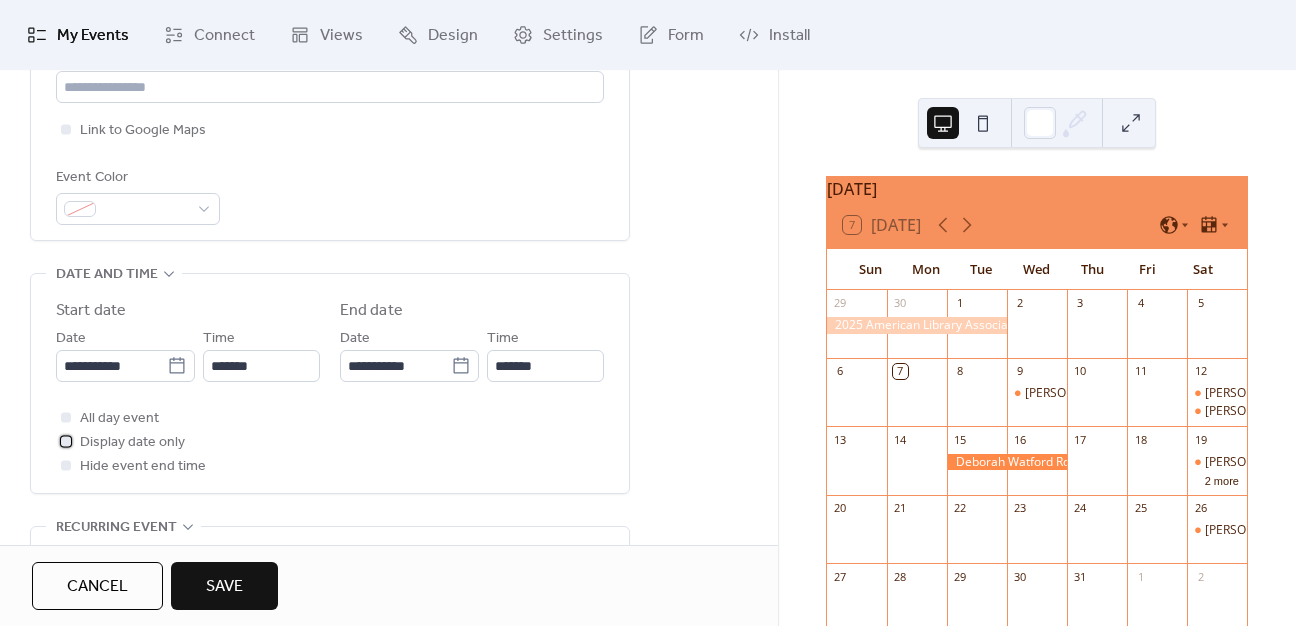 click at bounding box center (66, 441) 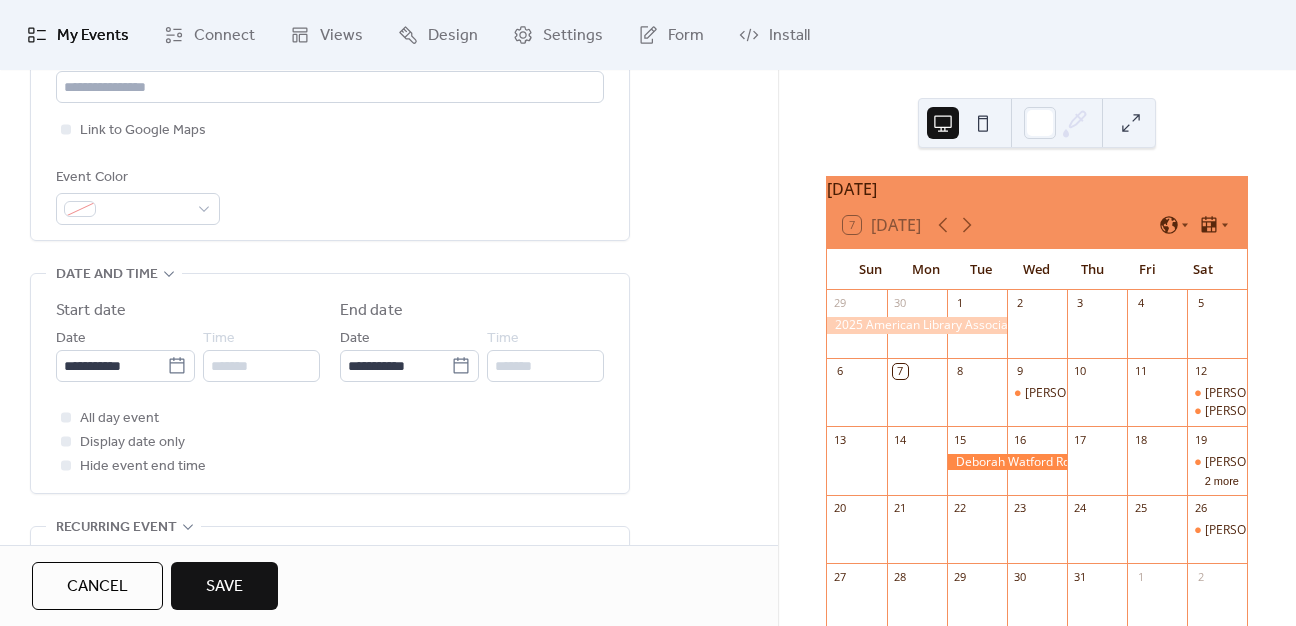 click on "All day event Display date only Hide event end time" at bounding box center (330, 442) 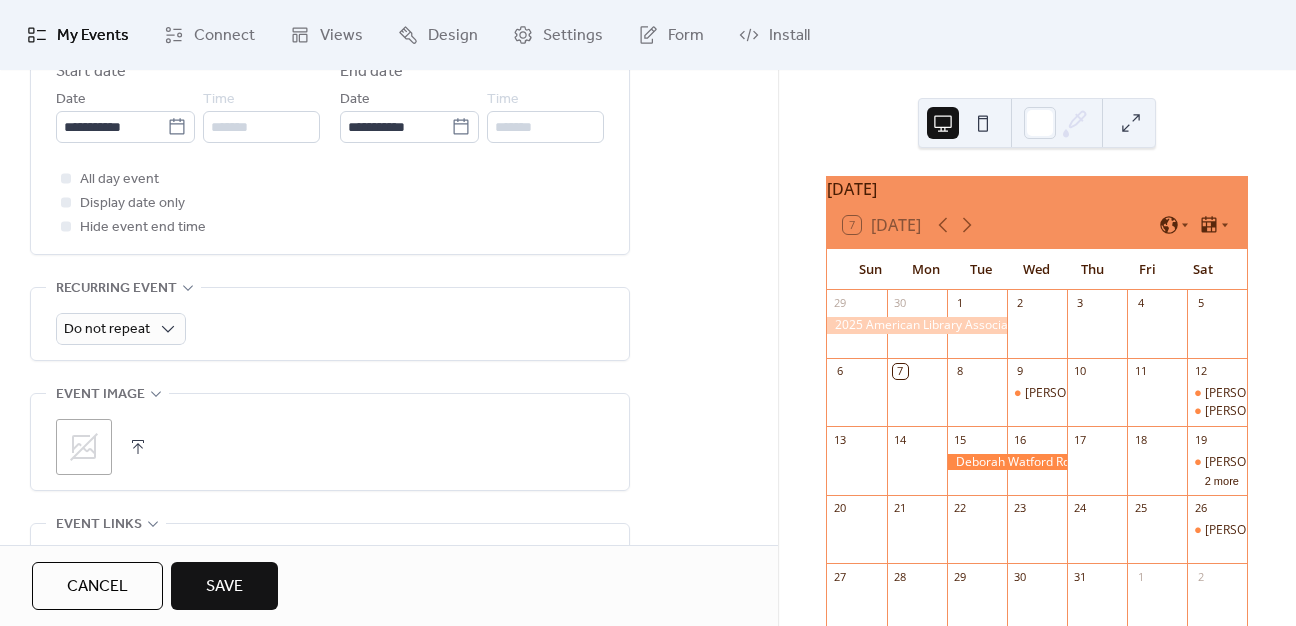 scroll, scrollTop: 889, scrollLeft: 0, axis: vertical 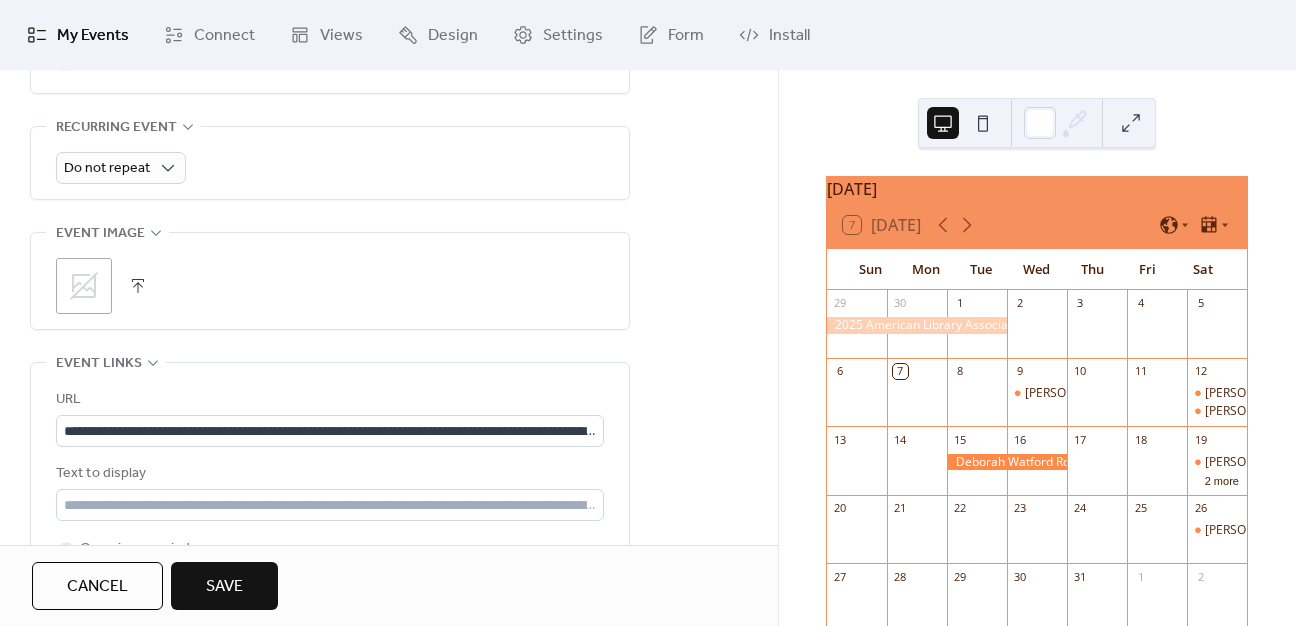 click on "Save" at bounding box center [224, 586] 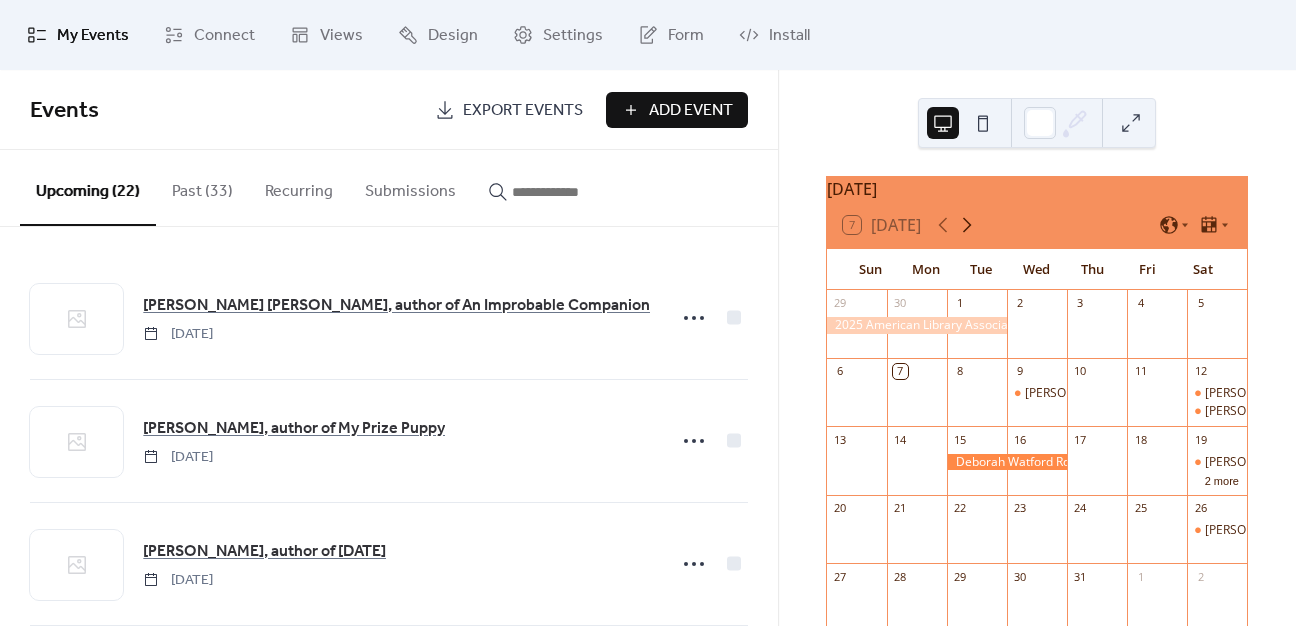 click 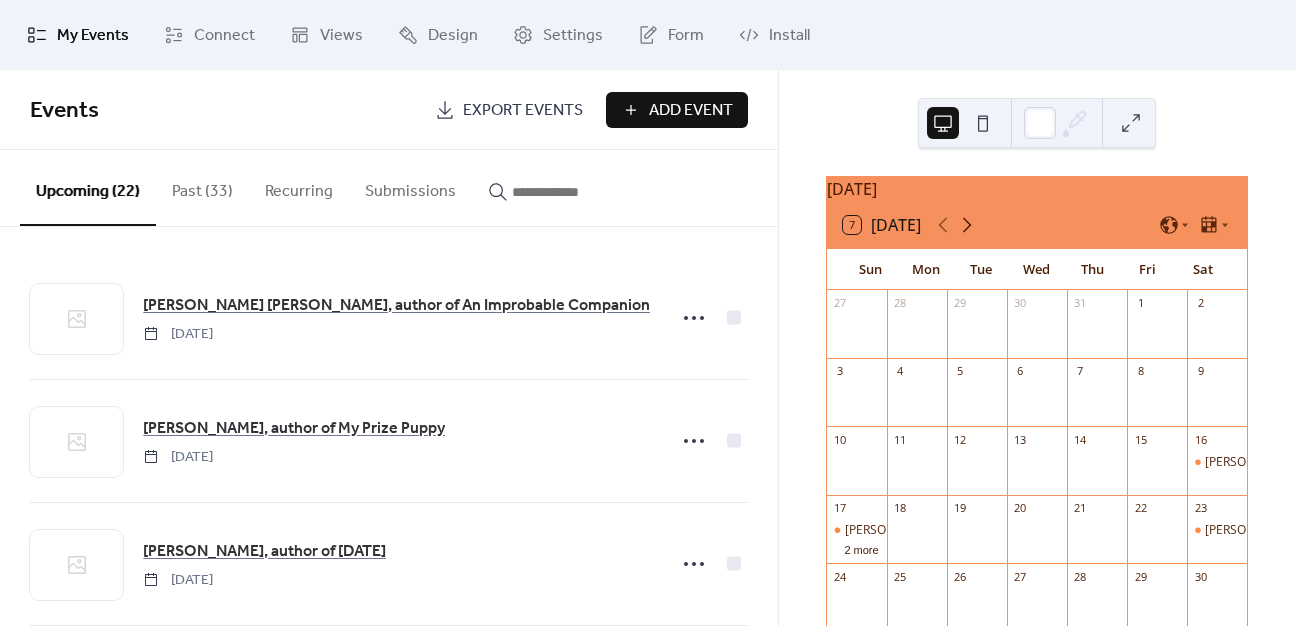 click 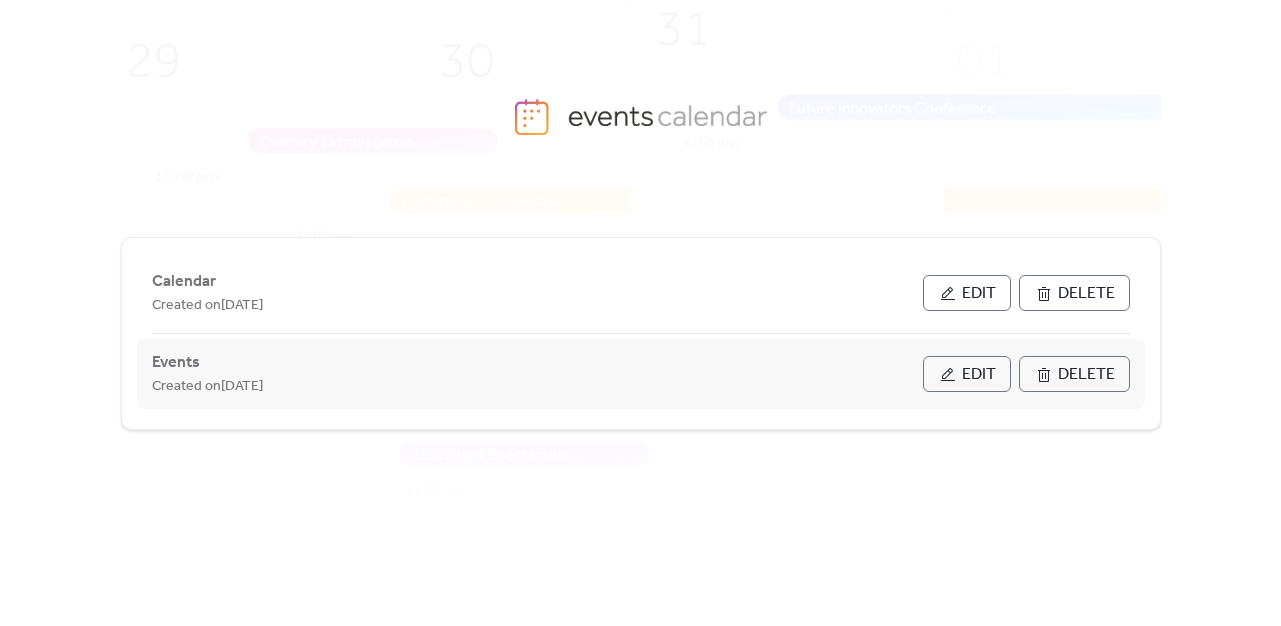 click on "Edit" at bounding box center (979, 375) 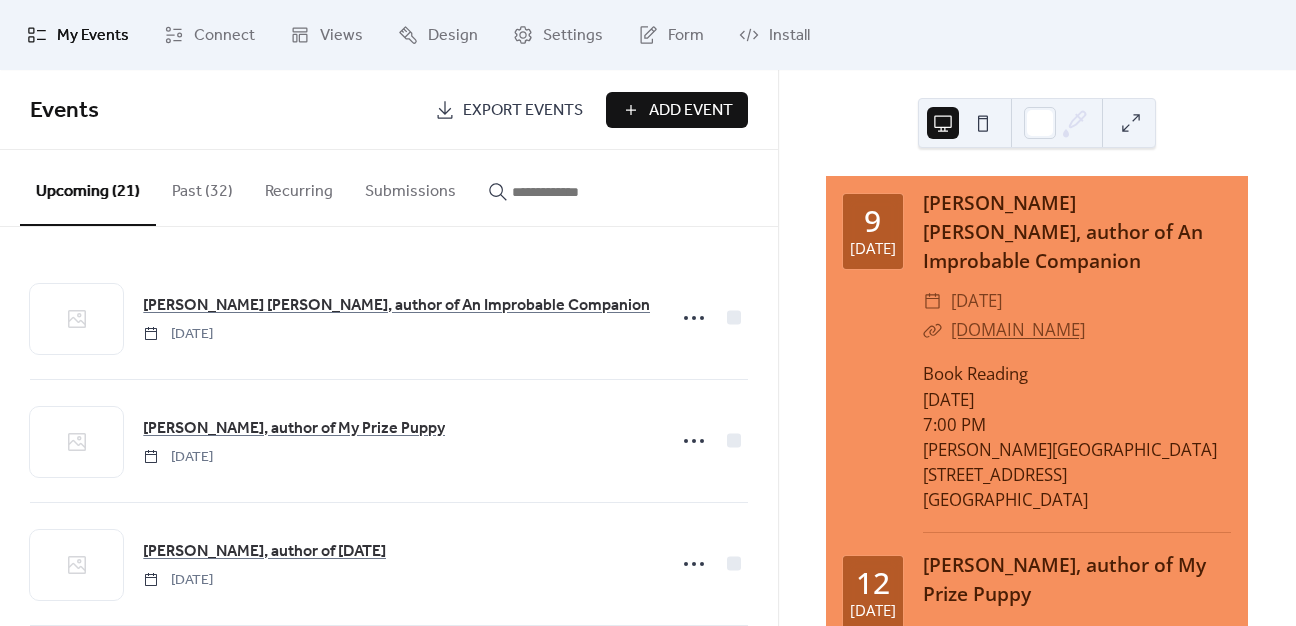 click on "Add Event" at bounding box center (691, 111) 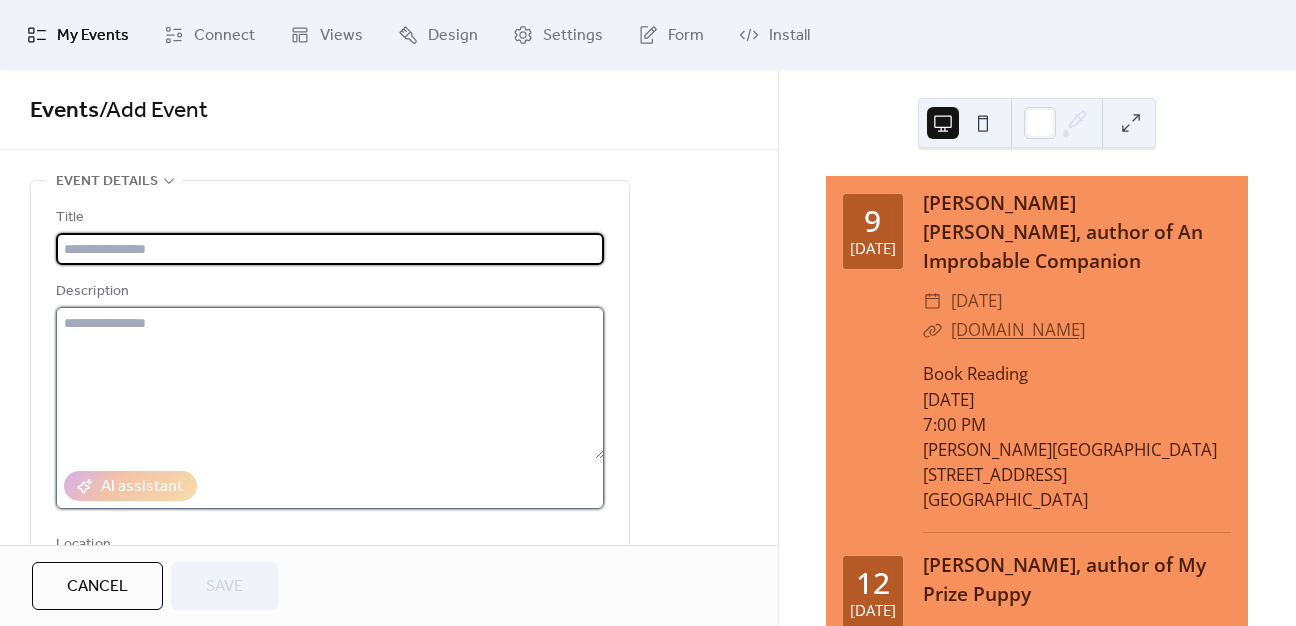 click at bounding box center (330, 383) 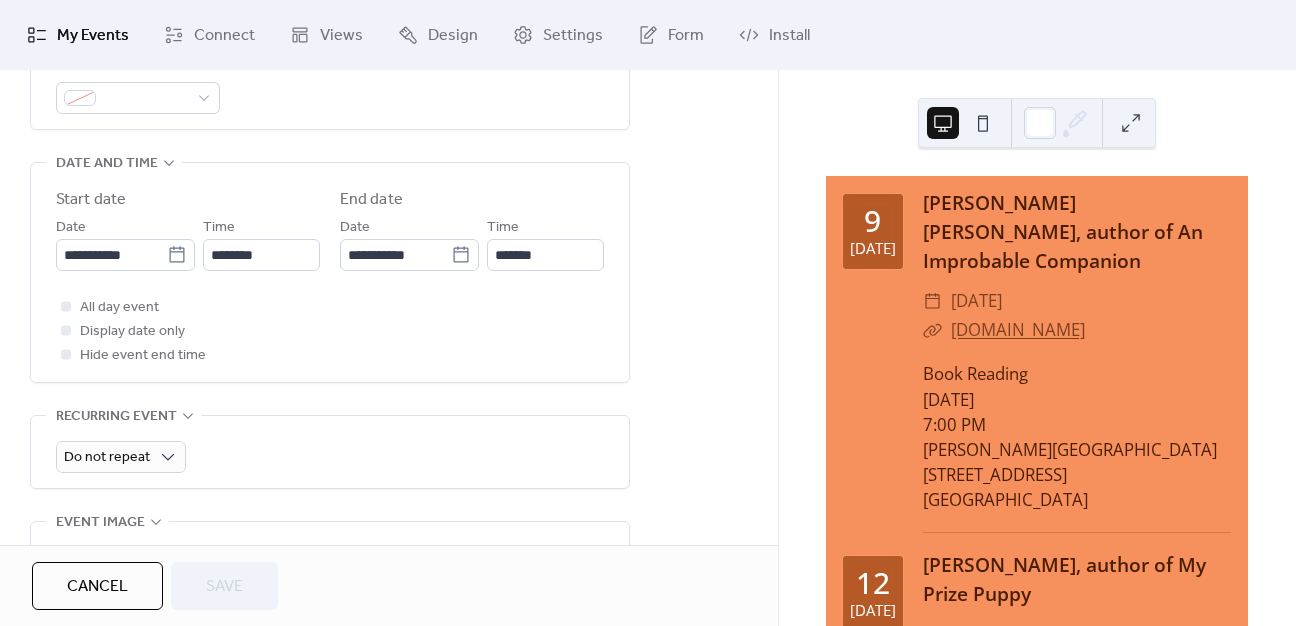 scroll, scrollTop: 1000, scrollLeft: 0, axis: vertical 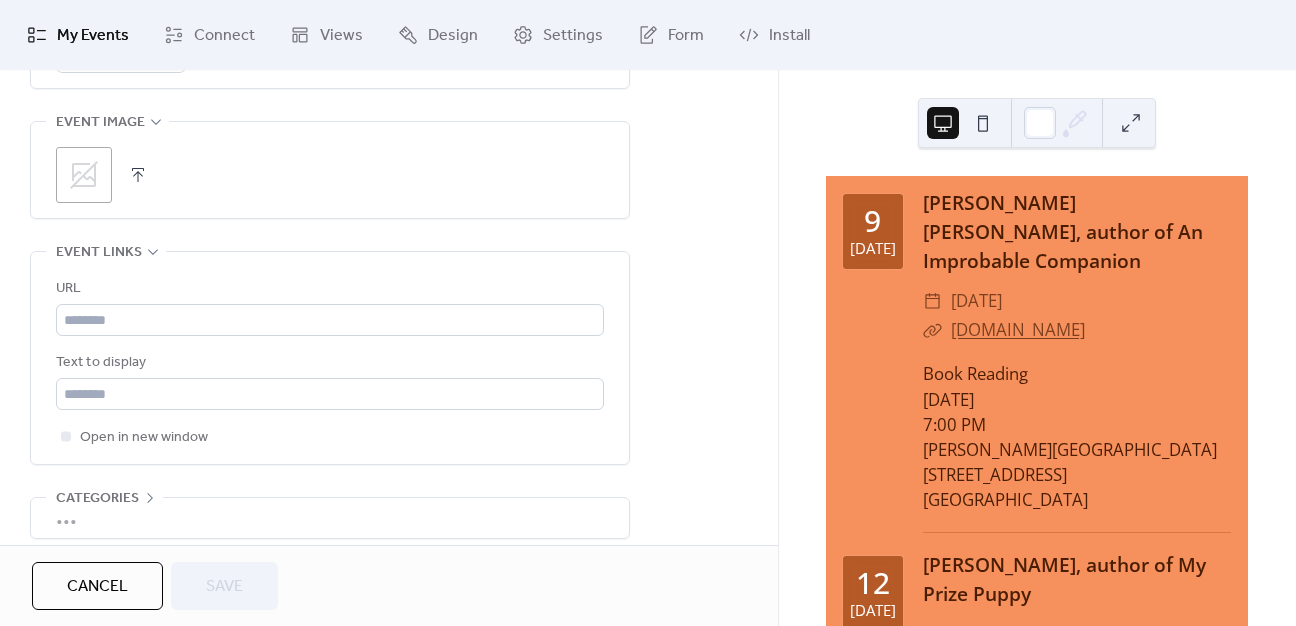 click on "URL" at bounding box center [330, 306] 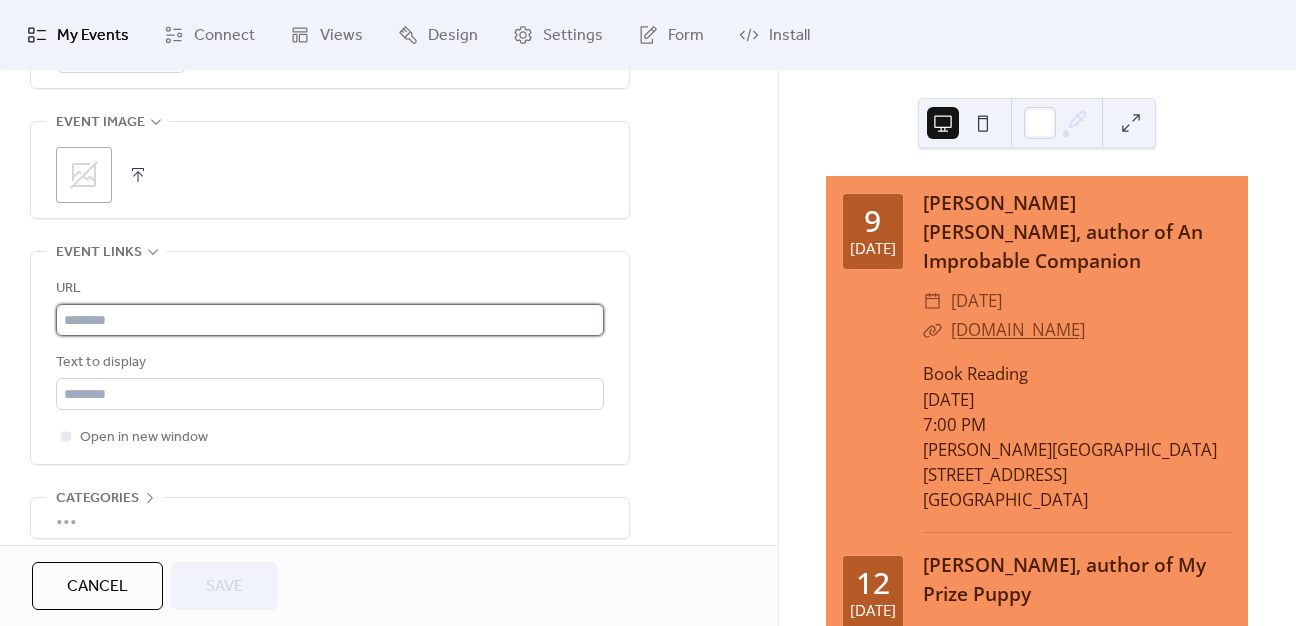 click at bounding box center (330, 320) 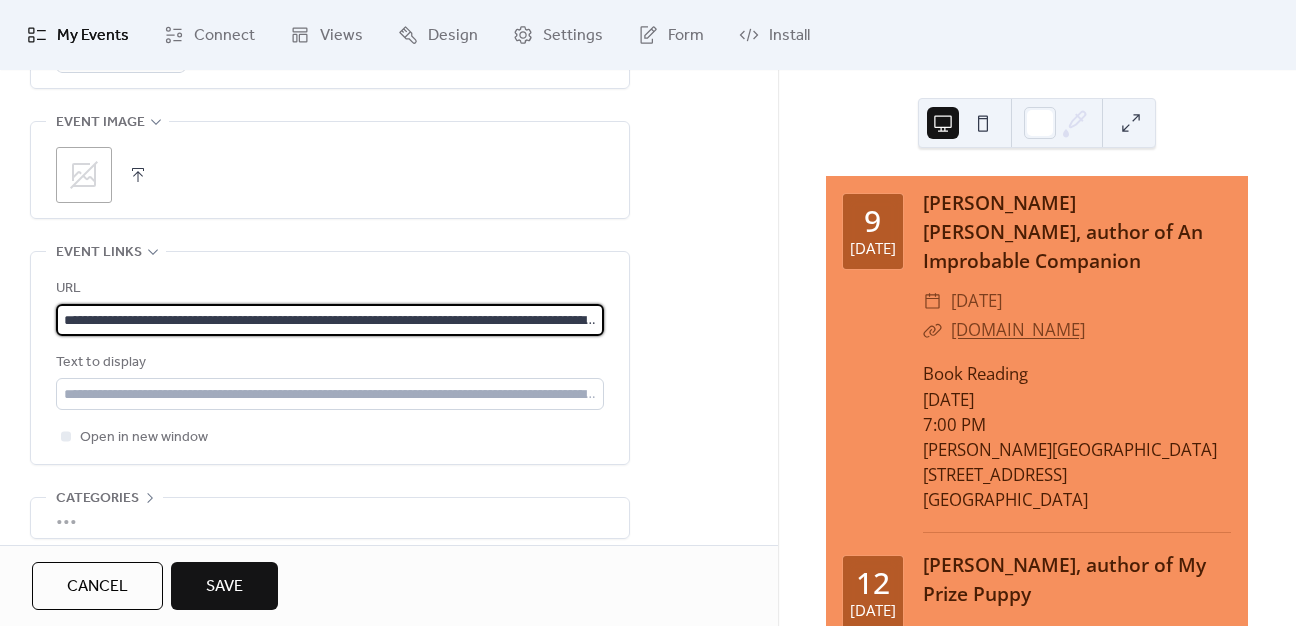 scroll, scrollTop: 0, scrollLeft: 1195, axis: horizontal 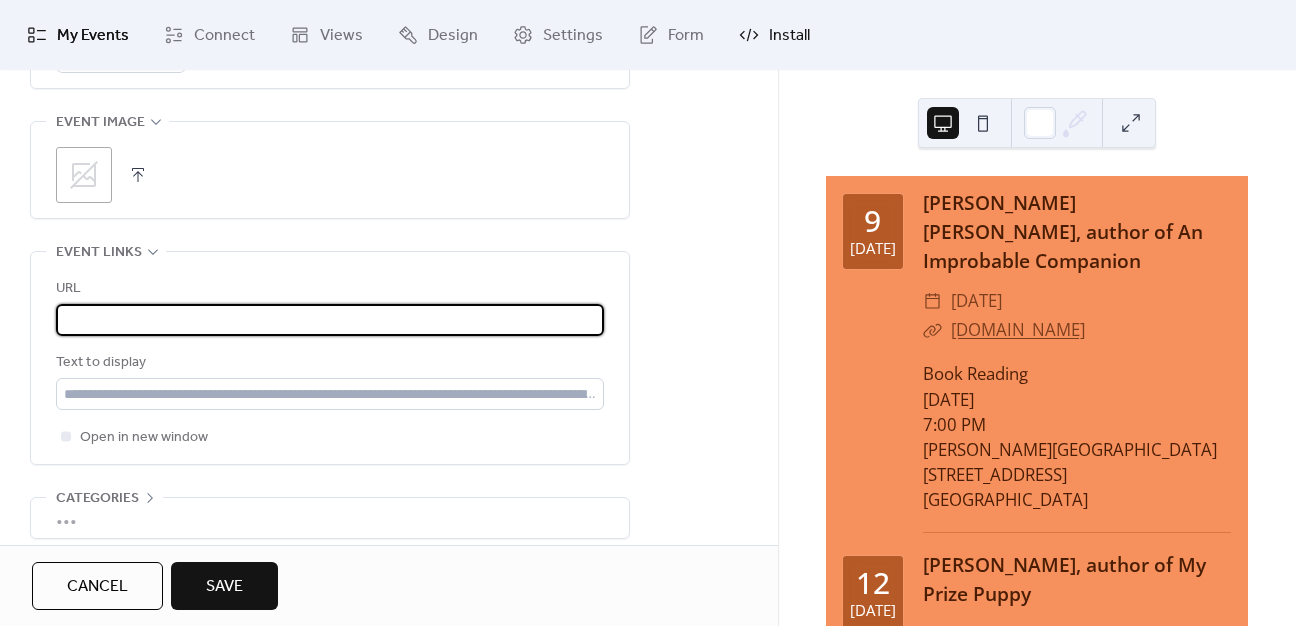 type on "**********" 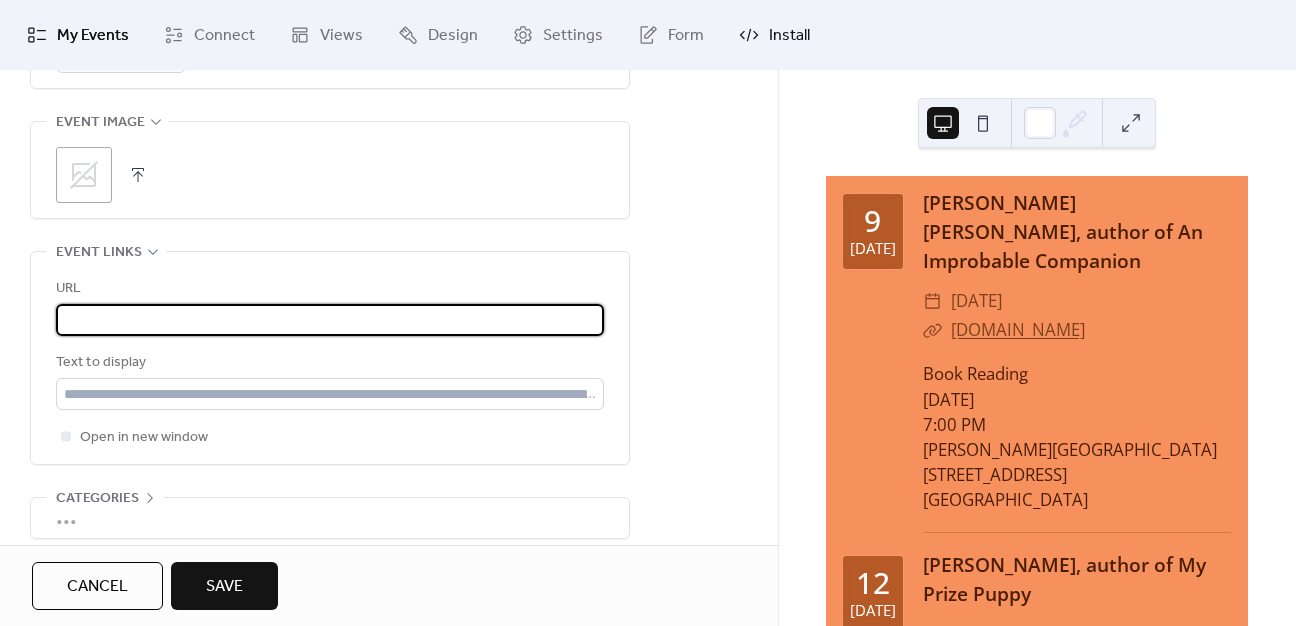 scroll, scrollTop: 0, scrollLeft: 0, axis: both 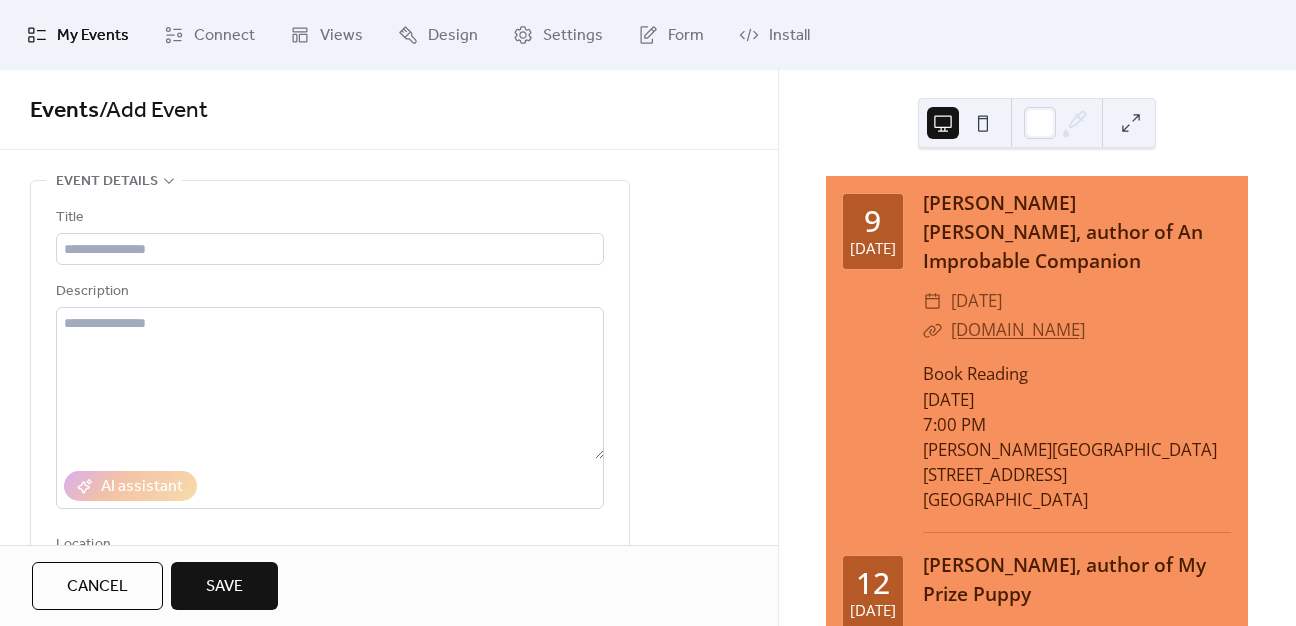 click on "Description" at bounding box center [328, 292] 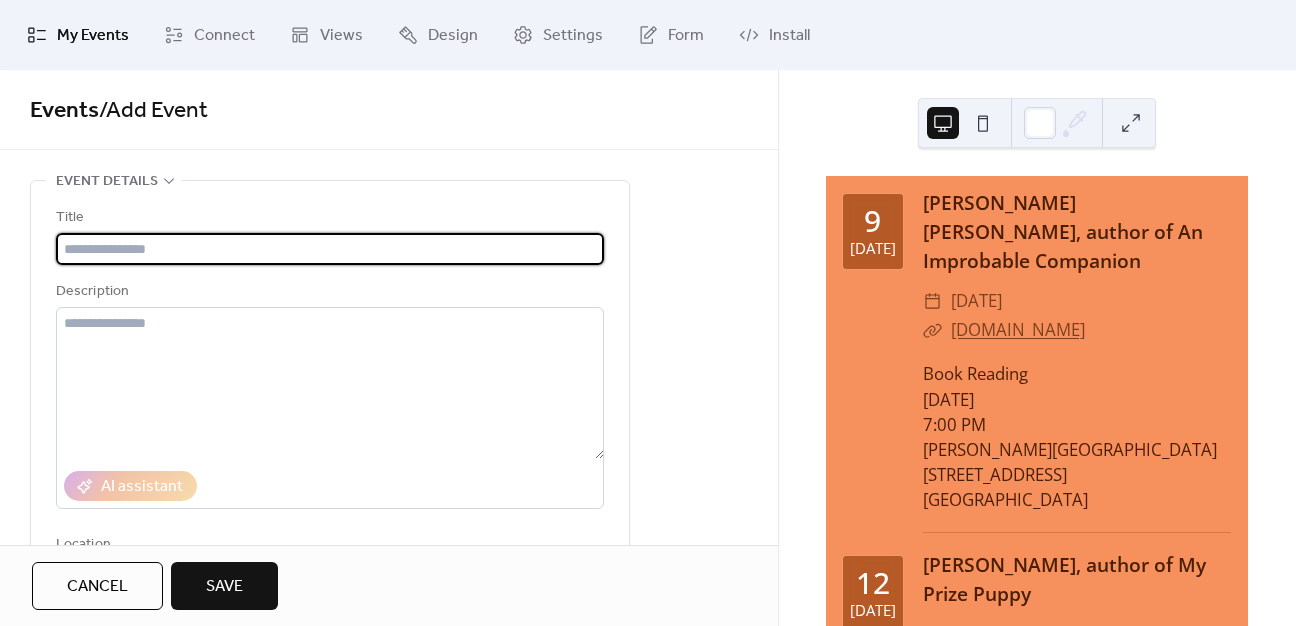 click at bounding box center (330, 249) 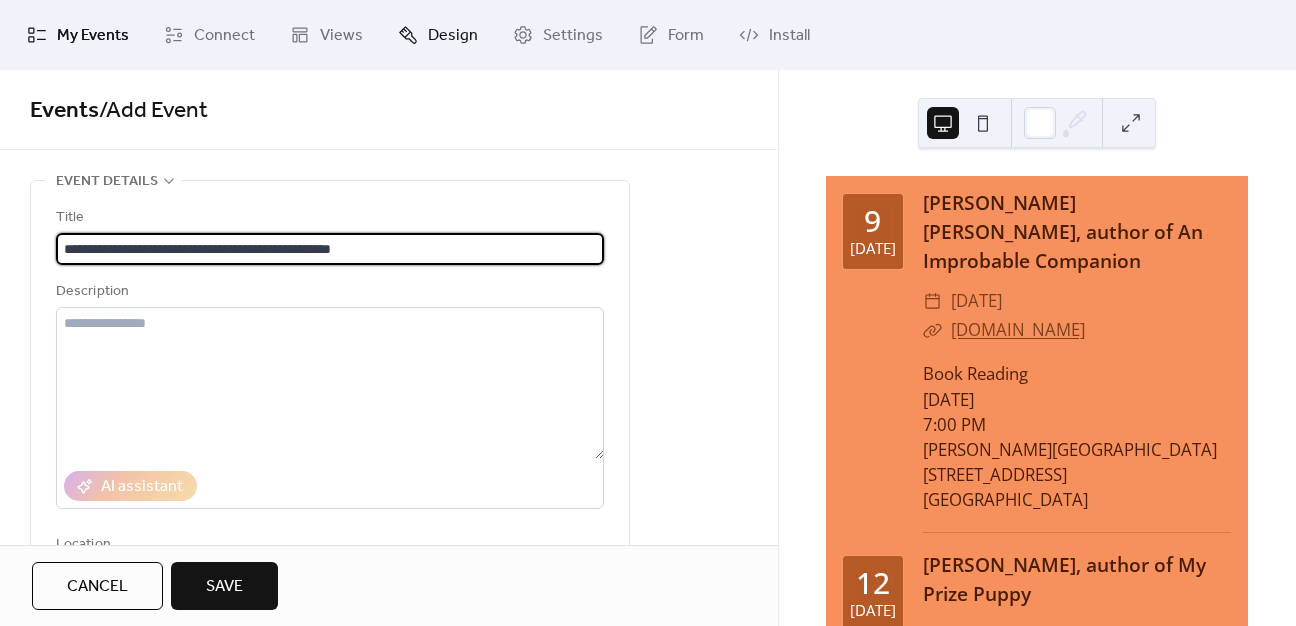 type on "**********" 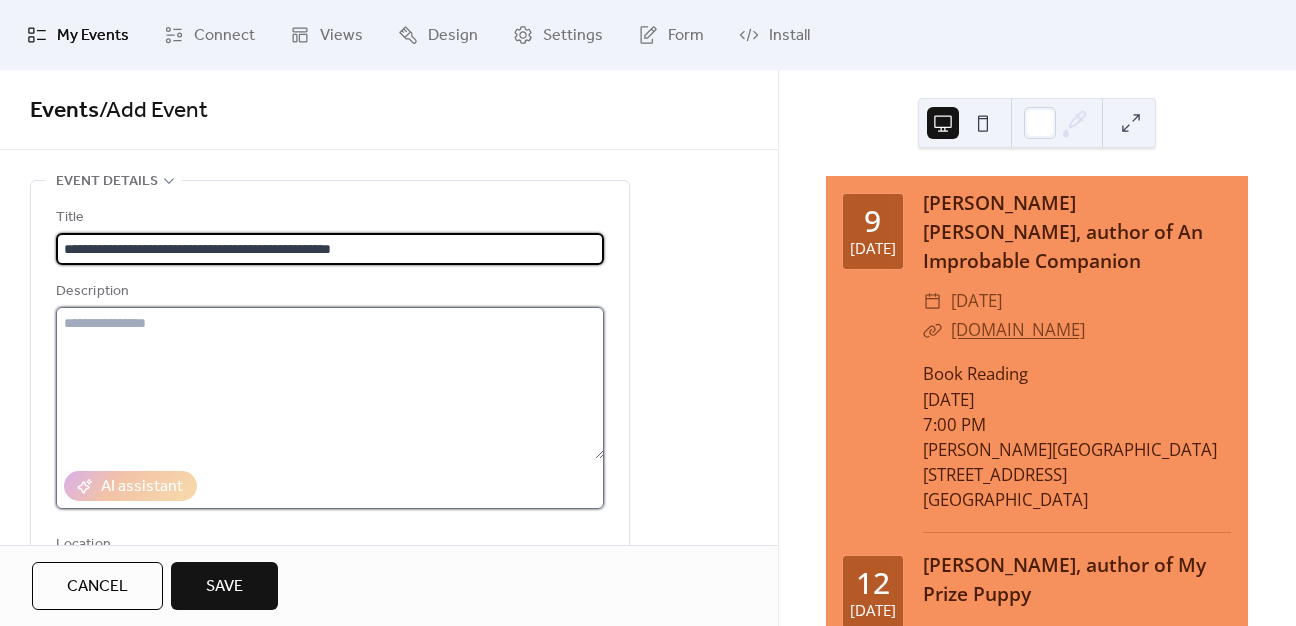 click at bounding box center (330, 383) 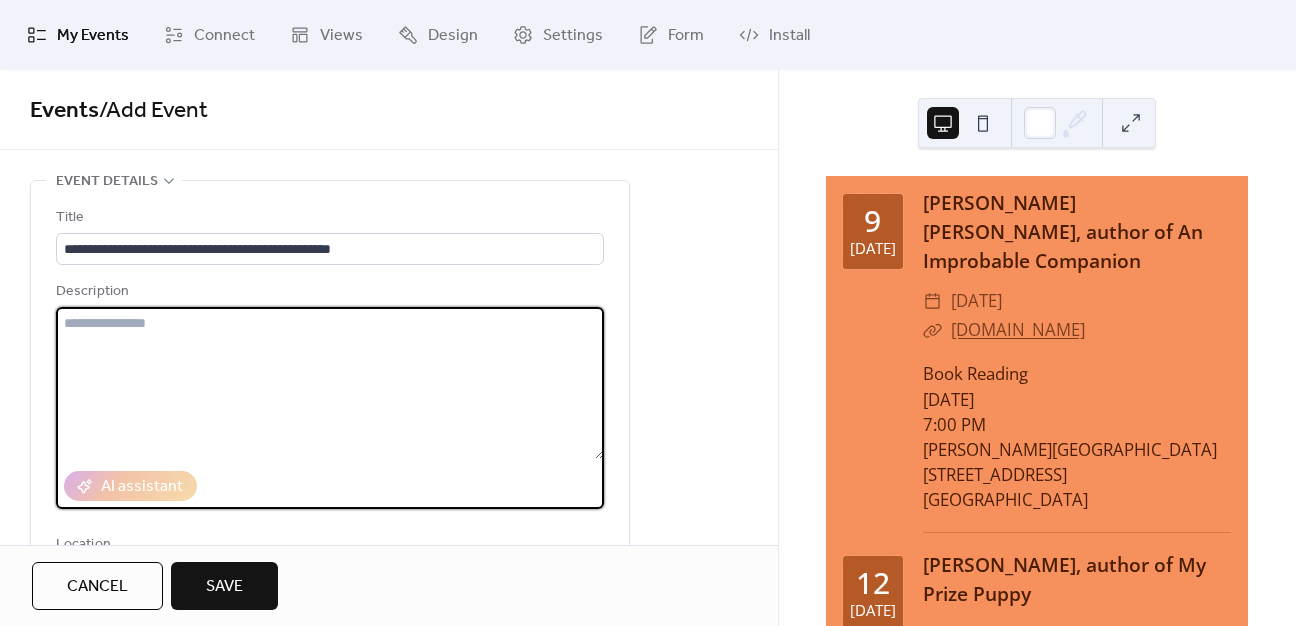paste on "**********" 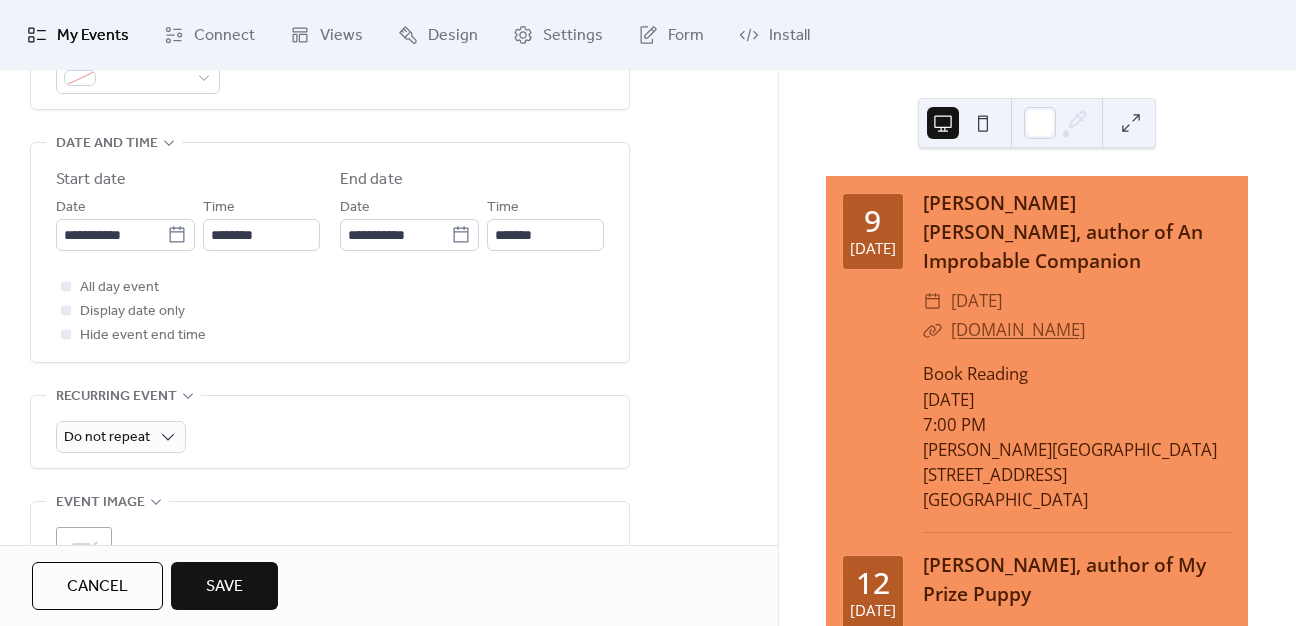 scroll, scrollTop: 700, scrollLeft: 0, axis: vertical 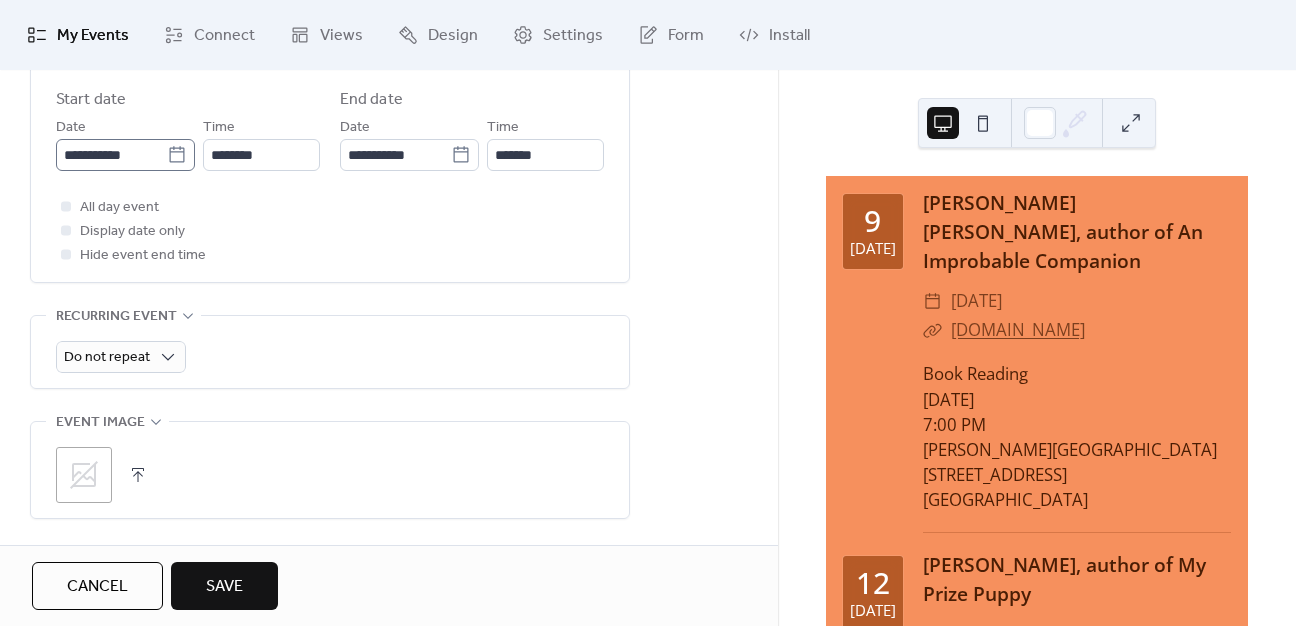 click 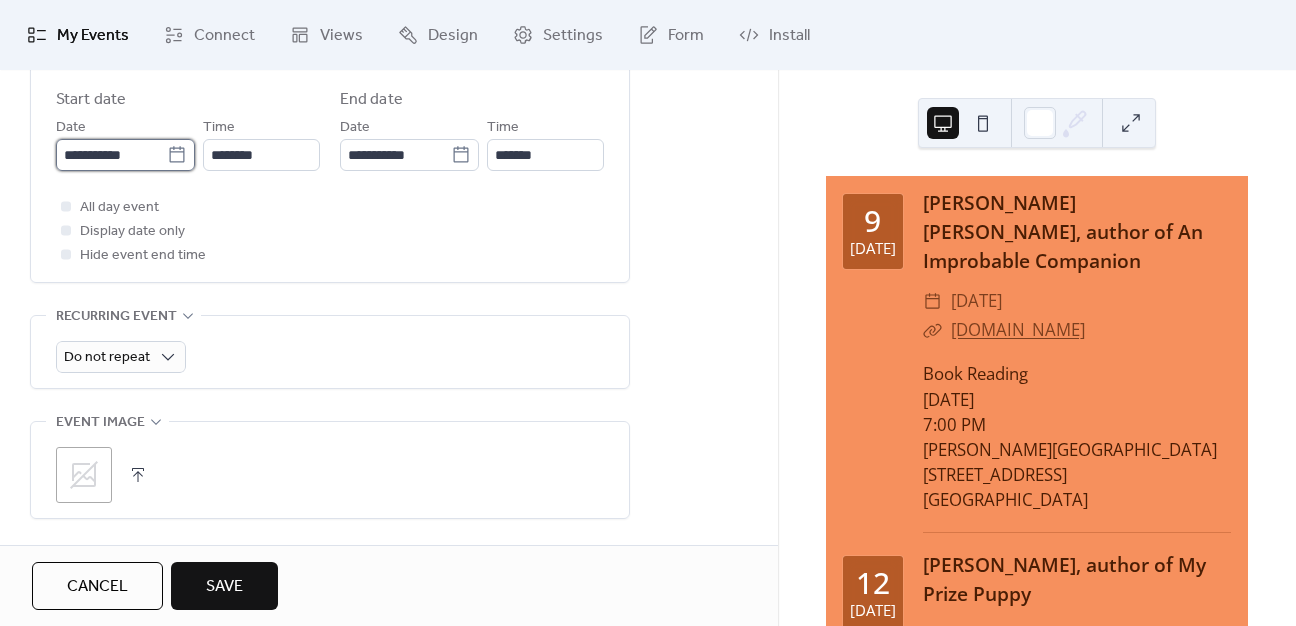 click on "**********" at bounding box center (111, 155) 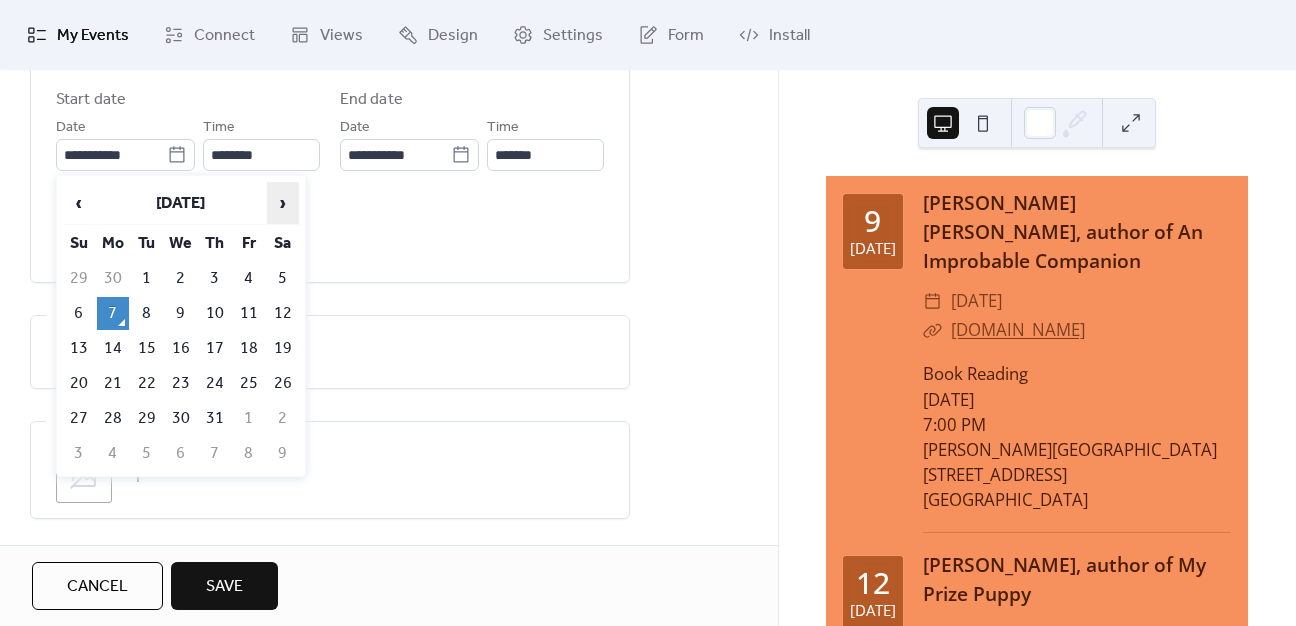 click on "›" at bounding box center [283, 203] 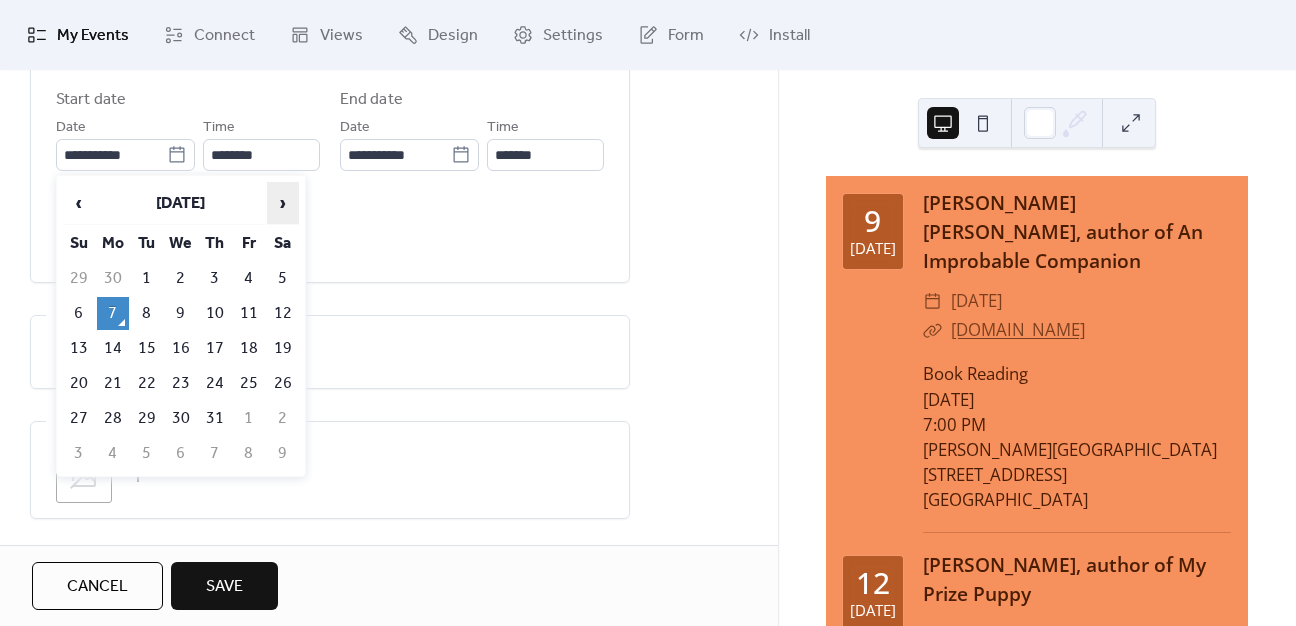 click on "›" at bounding box center (283, 203) 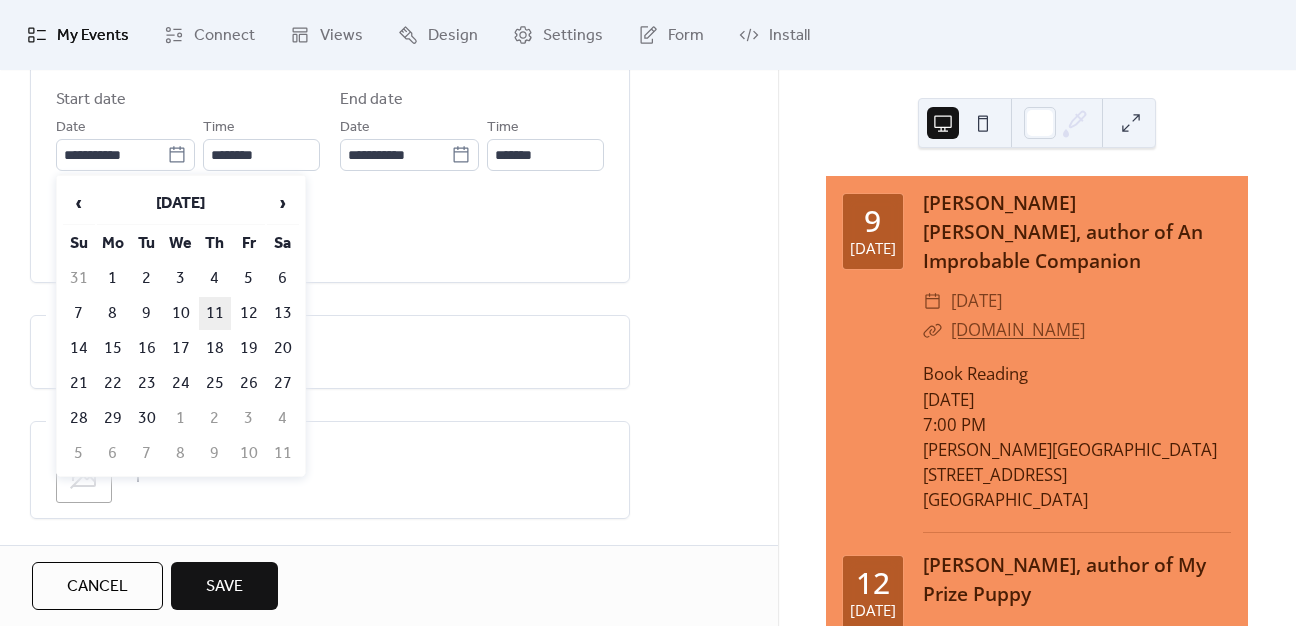 click on "11" at bounding box center [215, 313] 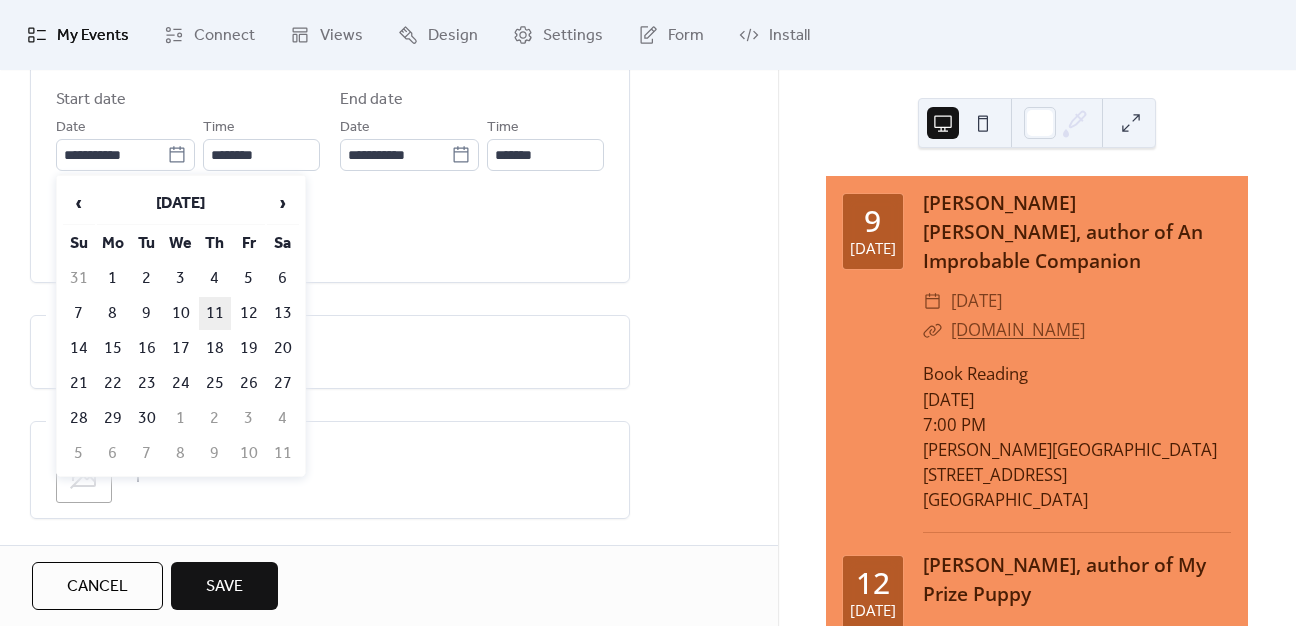 type on "**********" 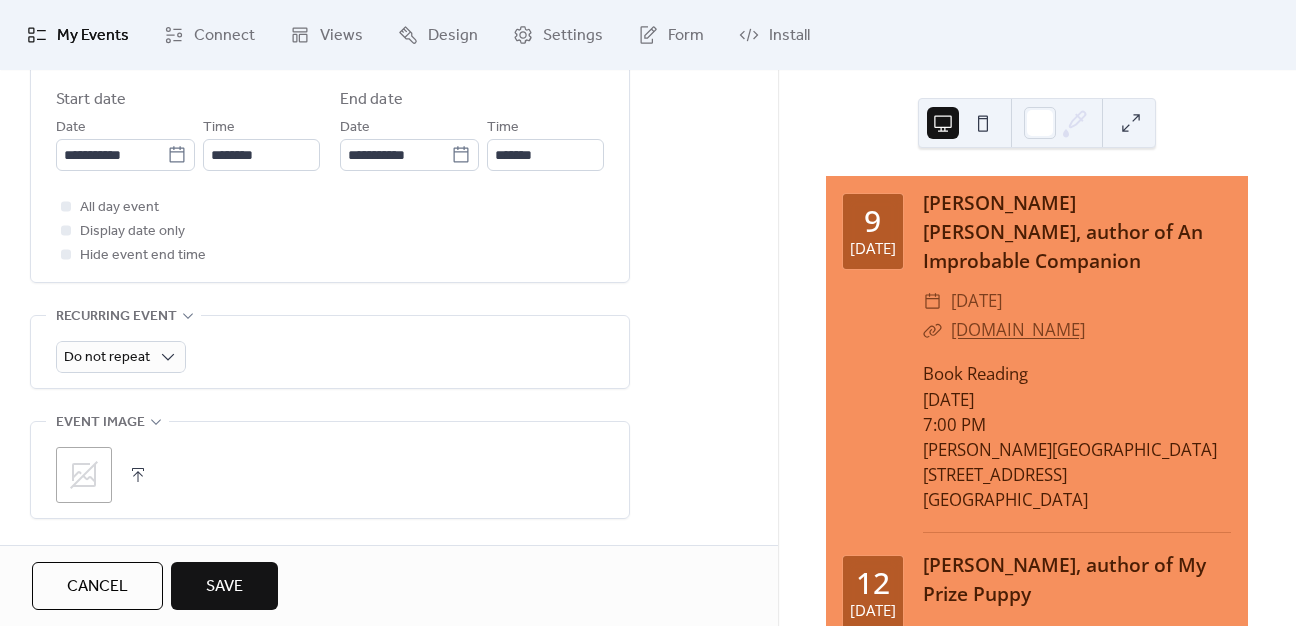click on "All day event Display date only Hide event end time" at bounding box center (330, 231) 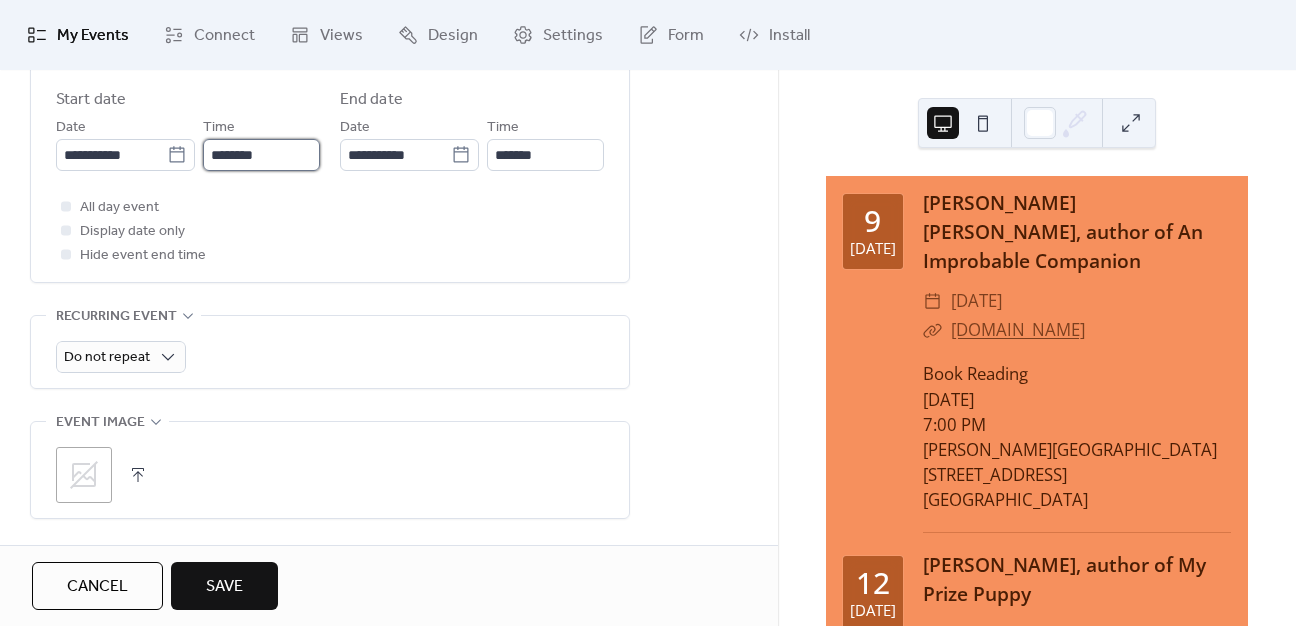 click on "********" at bounding box center [261, 155] 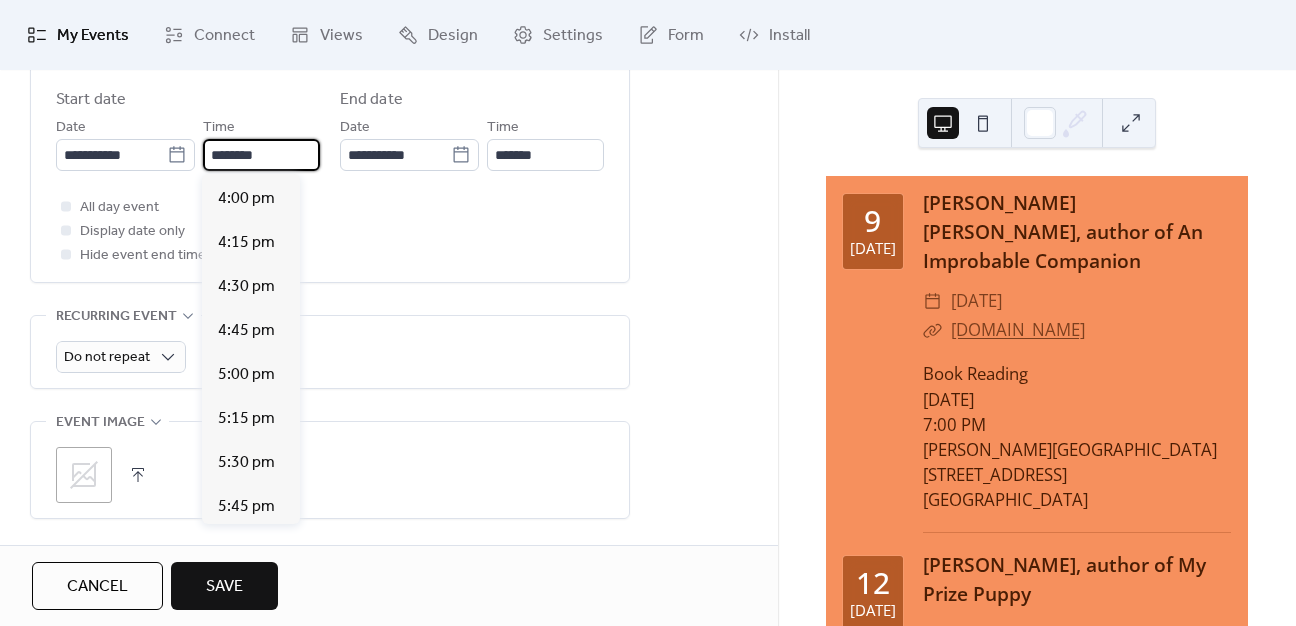 scroll, scrollTop: 2912, scrollLeft: 0, axis: vertical 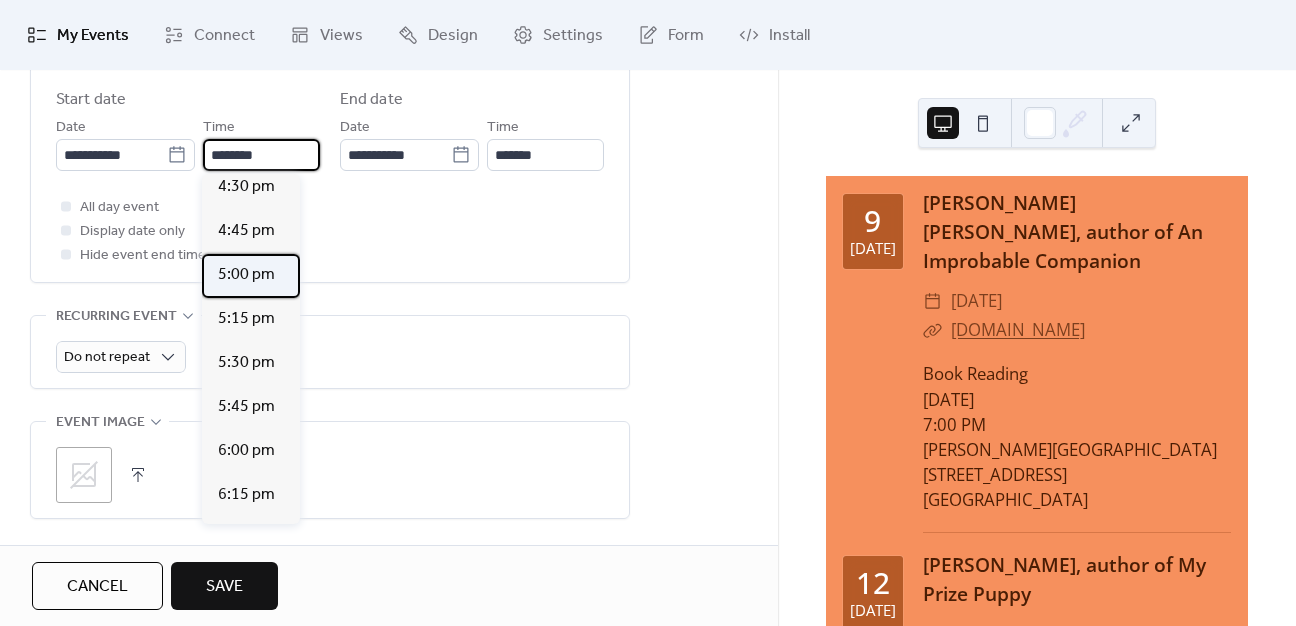 click on "5:00 pm" at bounding box center [246, 275] 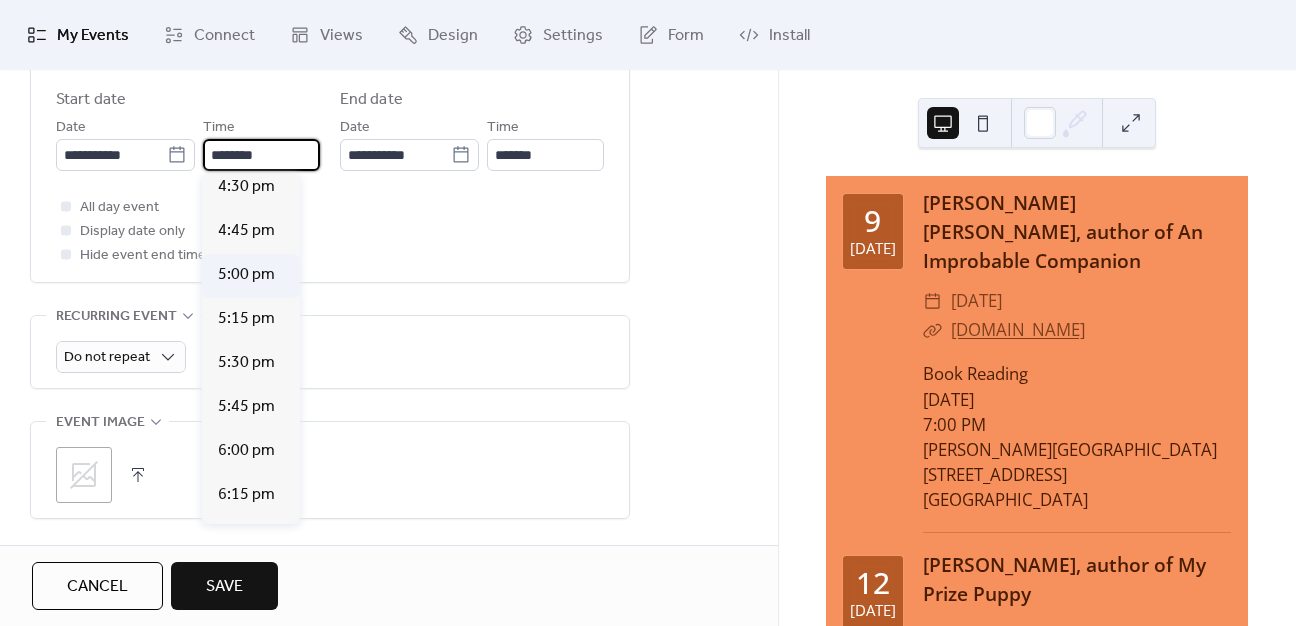 type on "*******" 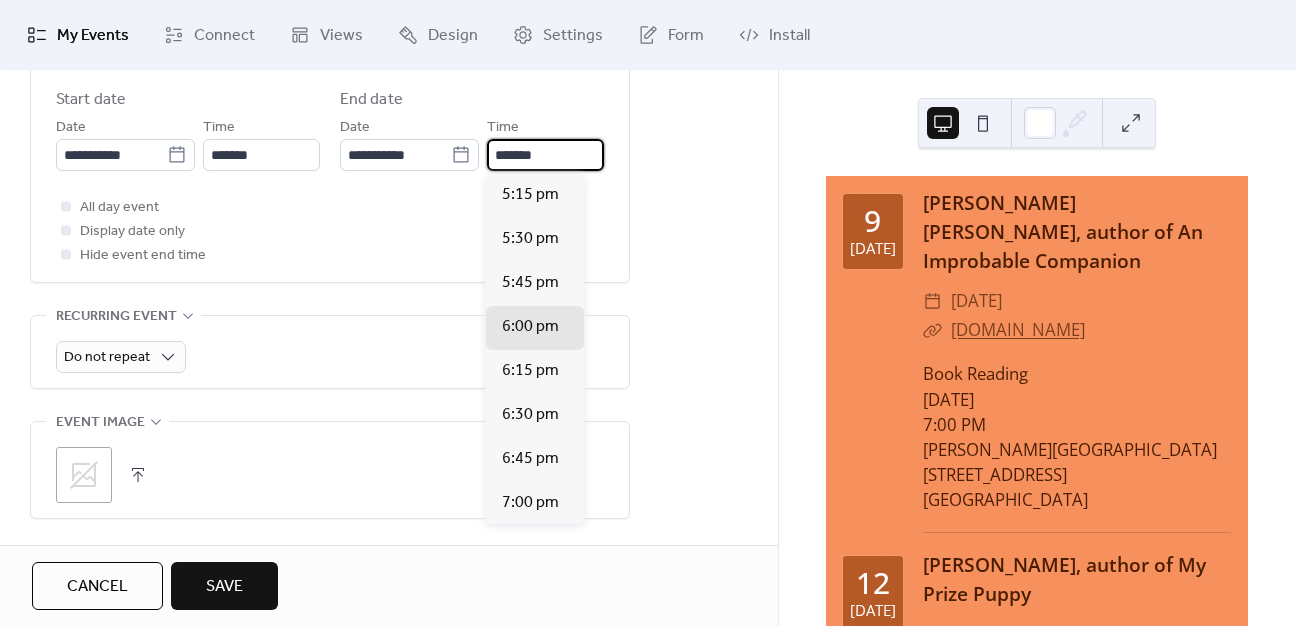 click on "*******" at bounding box center [545, 155] 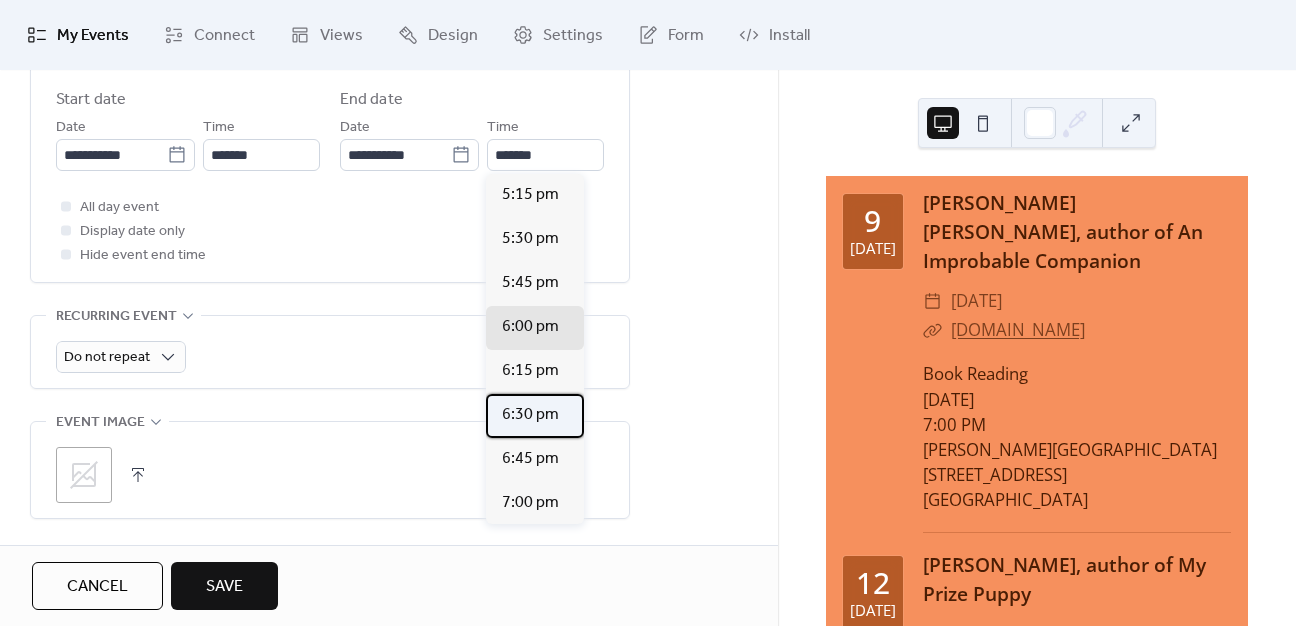 click on "6:30 pm" at bounding box center [530, 415] 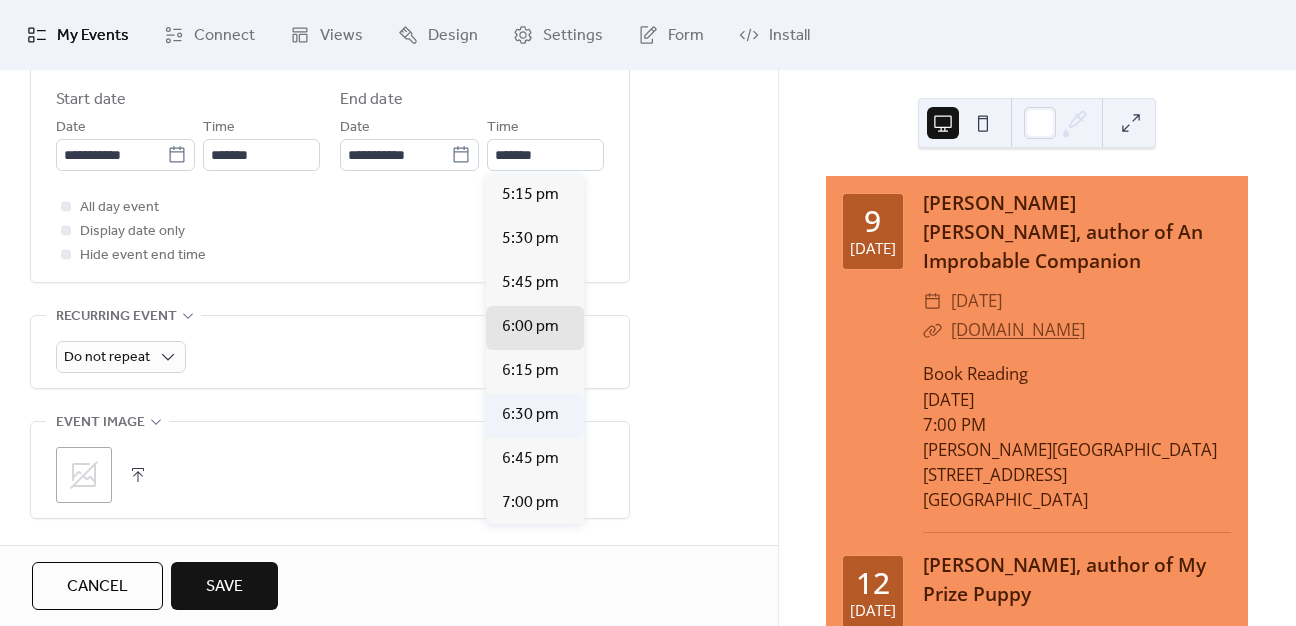 type on "*******" 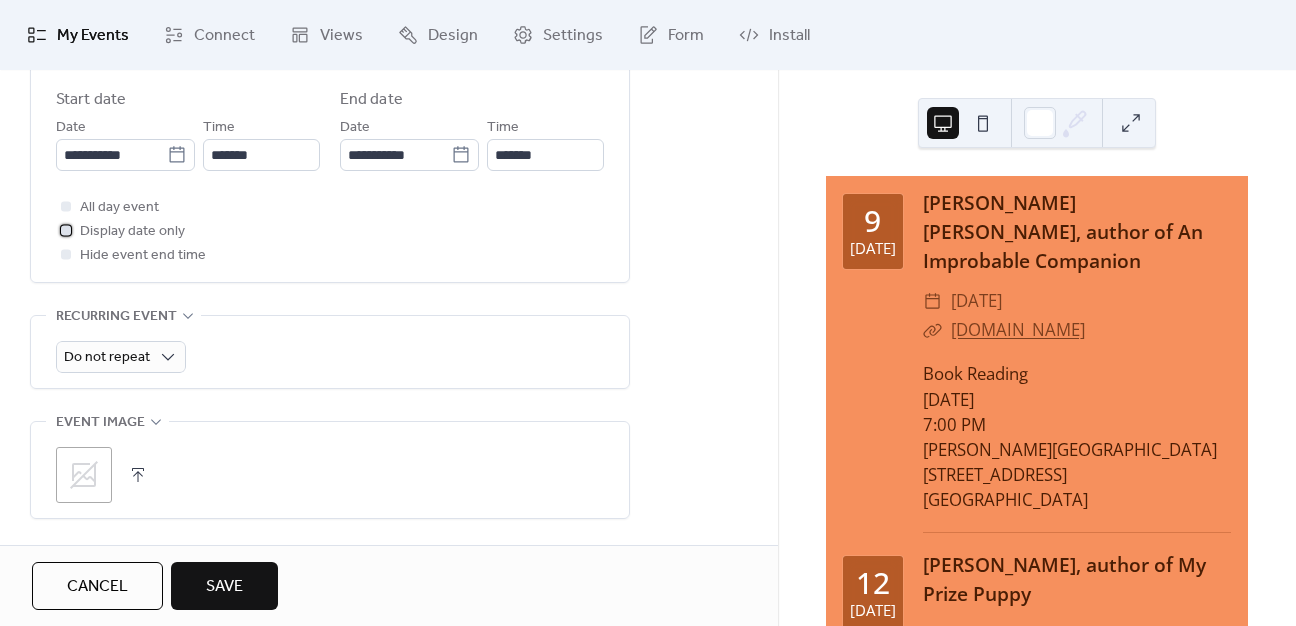 click at bounding box center [66, 230] 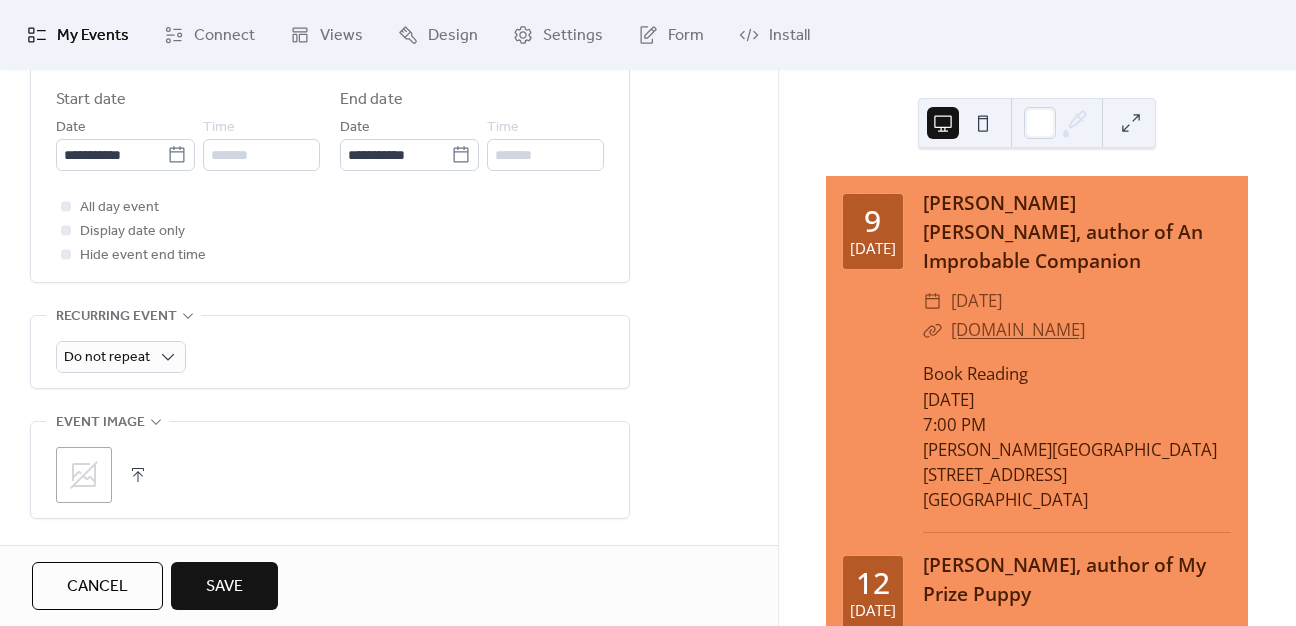 click on "All day event Display date only Hide event end time" at bounding box center (330, 231) 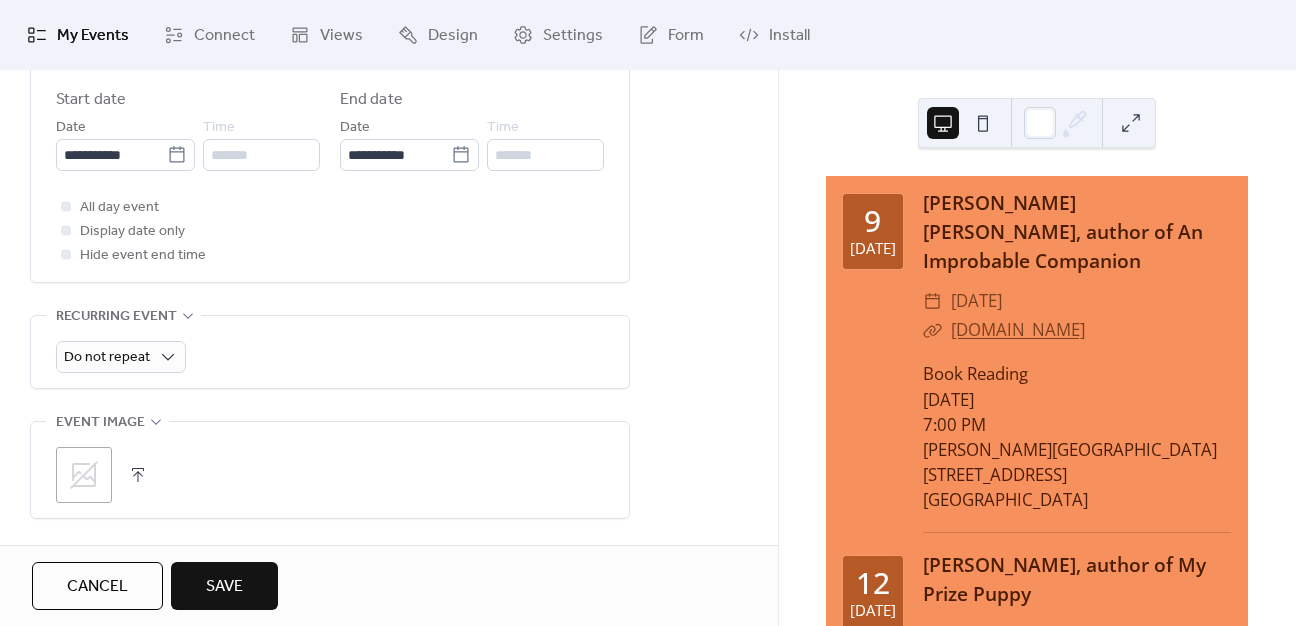click on "Save" at bounding box center [224, 587] 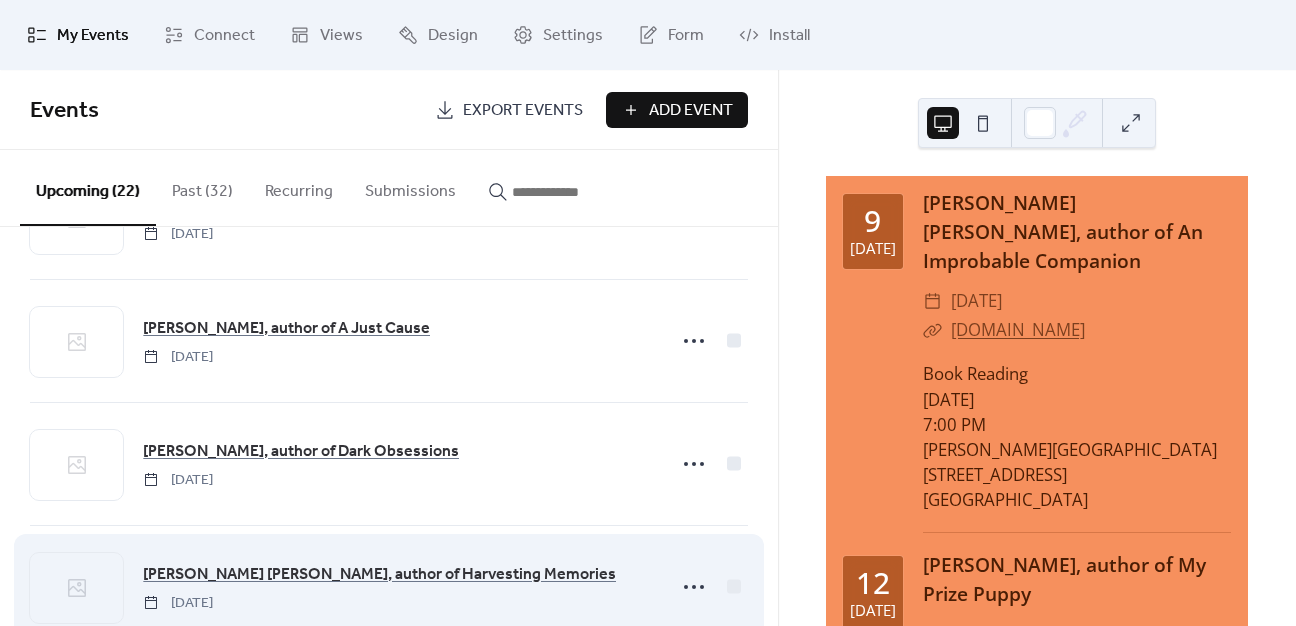 scroll, scrollTop: 1300, scrollLeft: 0, axis: vertical 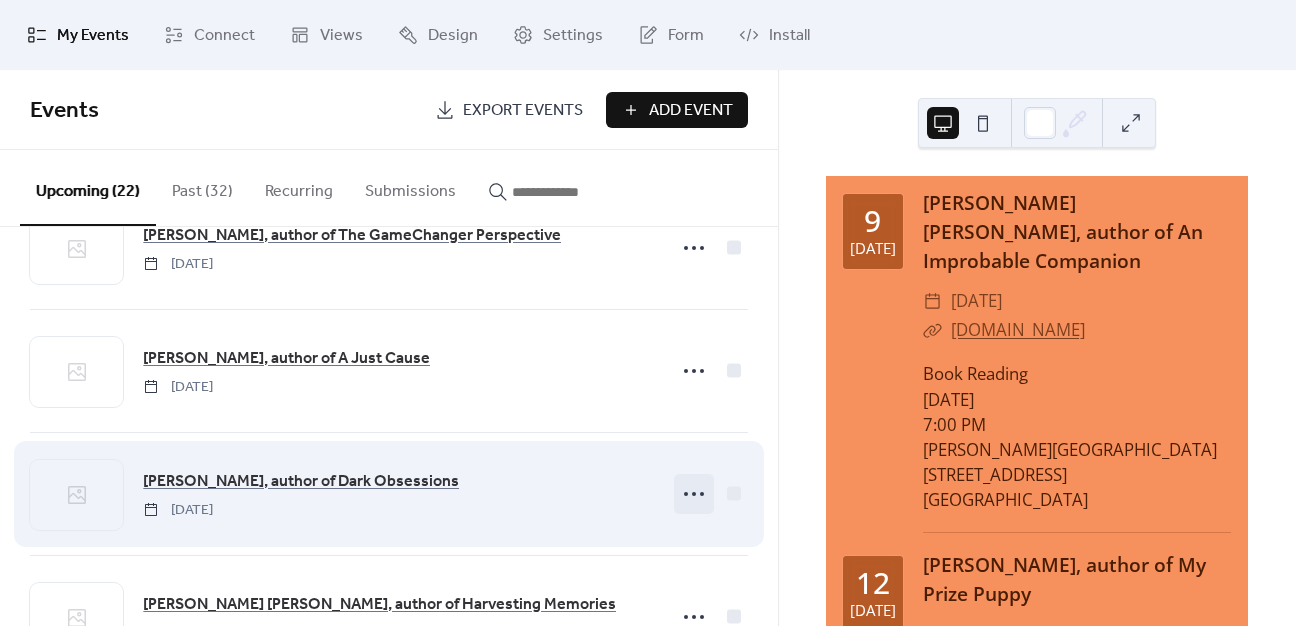 click 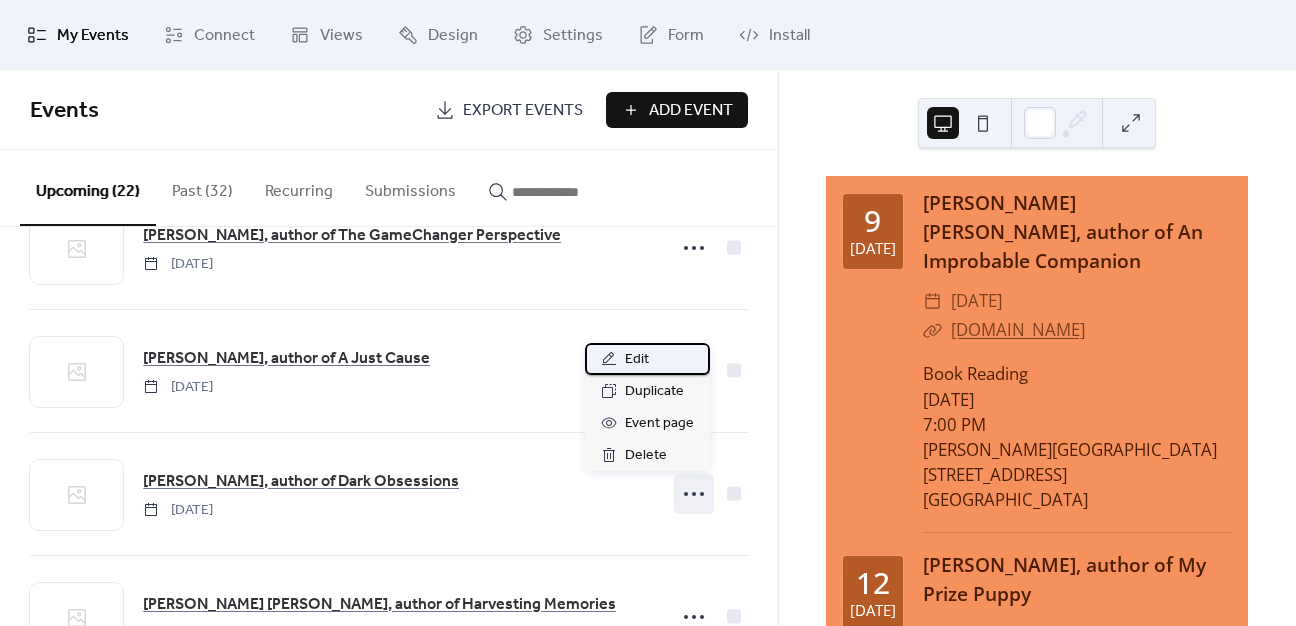 click on "Edit" at bounding box center (637, 360) 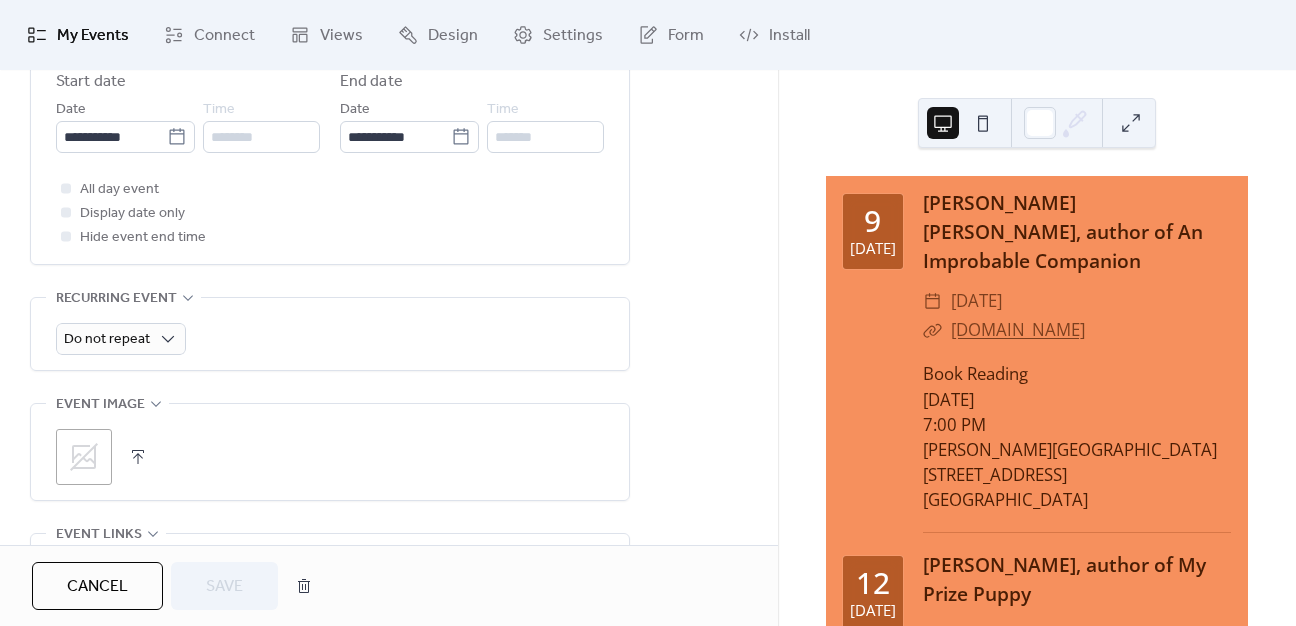 scroll, scrollTop: 1088, scrollLeft: 0, axis: vertical 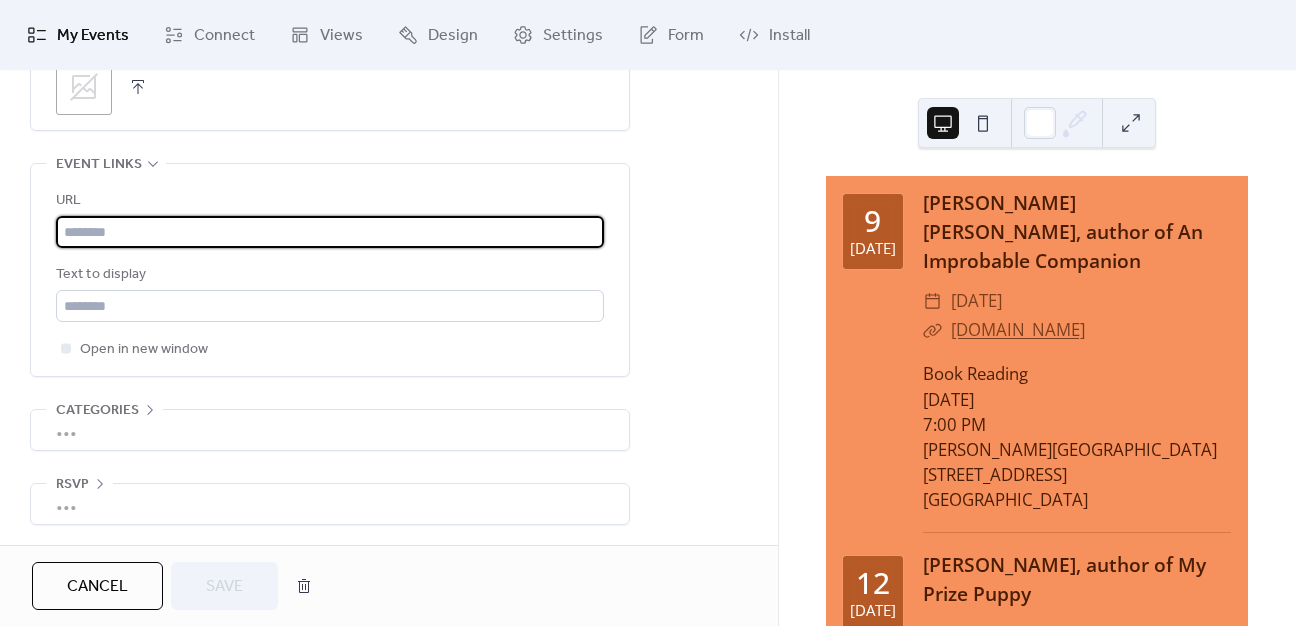 click at bounding box center (330, 232) 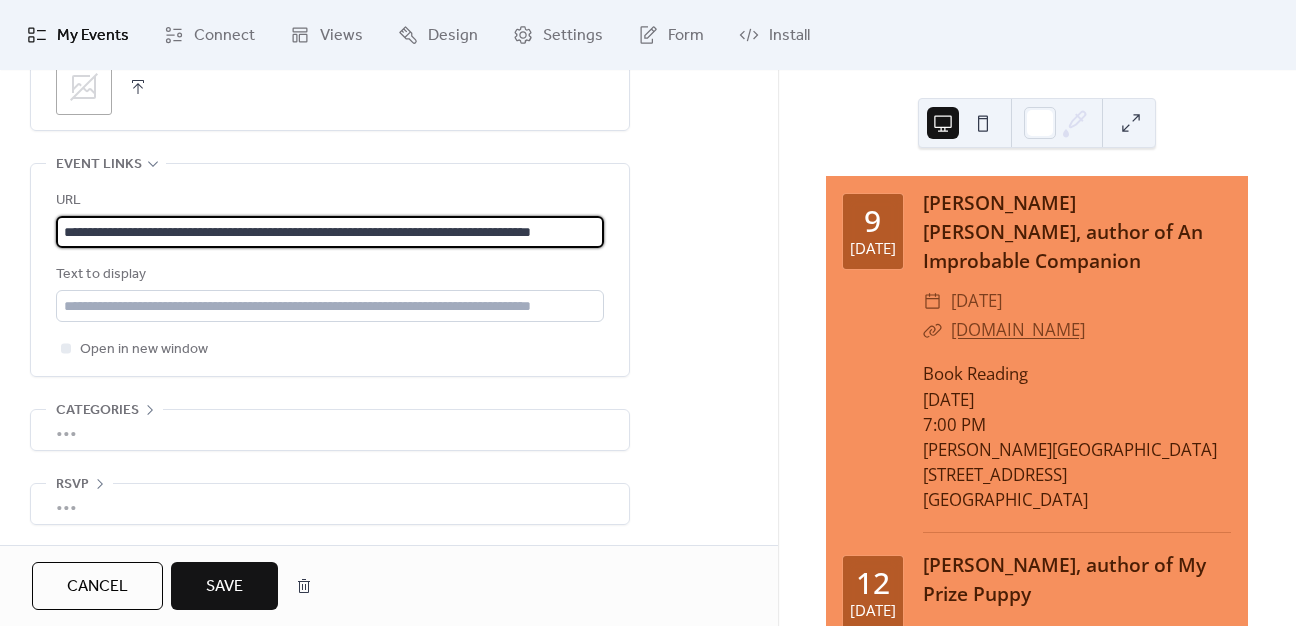 scroll, scrollTop: 0, scrollLeft: 83, axis: horizontal 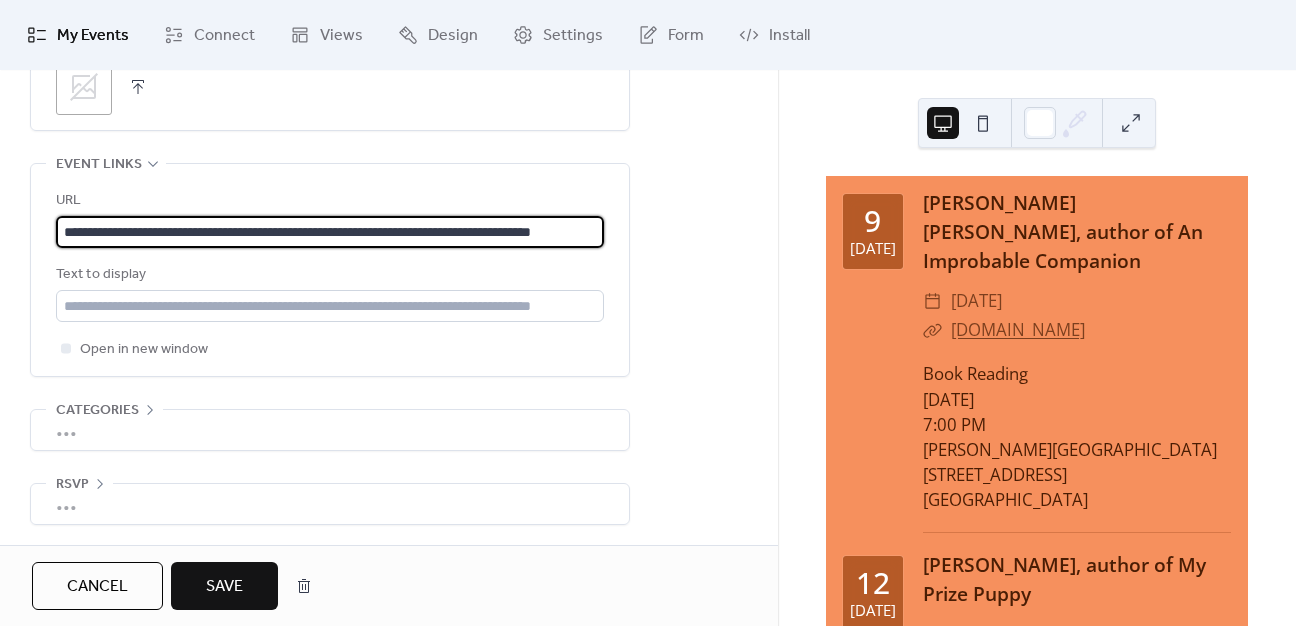 type on "**********" 